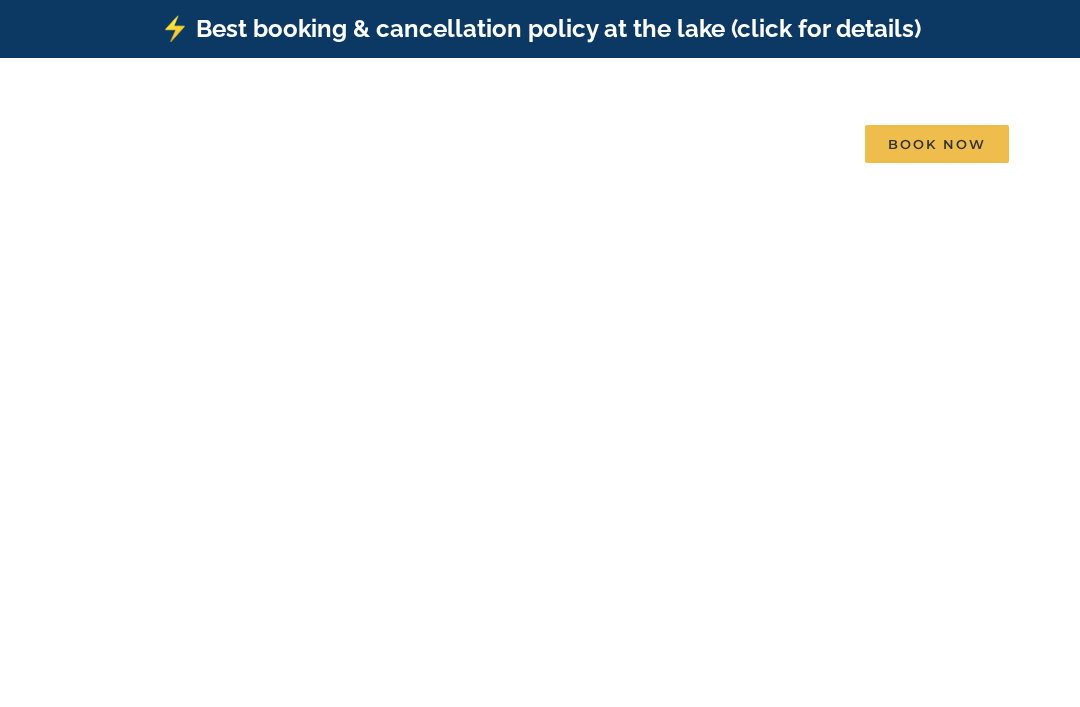 scroll, scrollTop: 0, scrollLeft: 0, axis: both 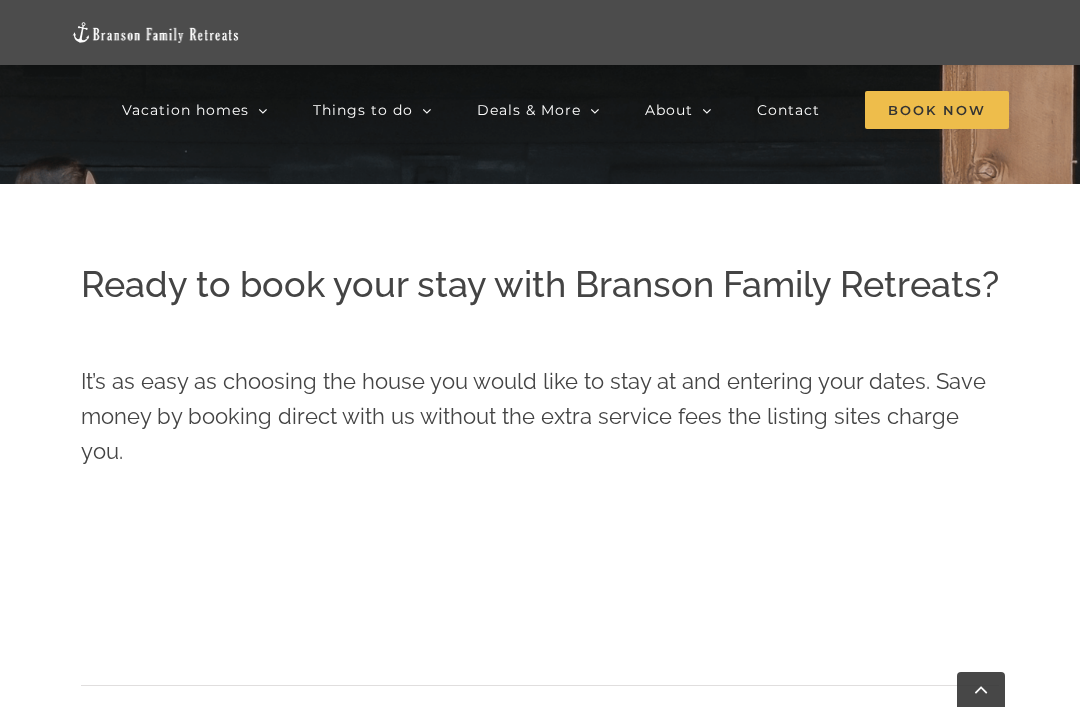 click on "Legends Pointe | 7 Bedrooms" 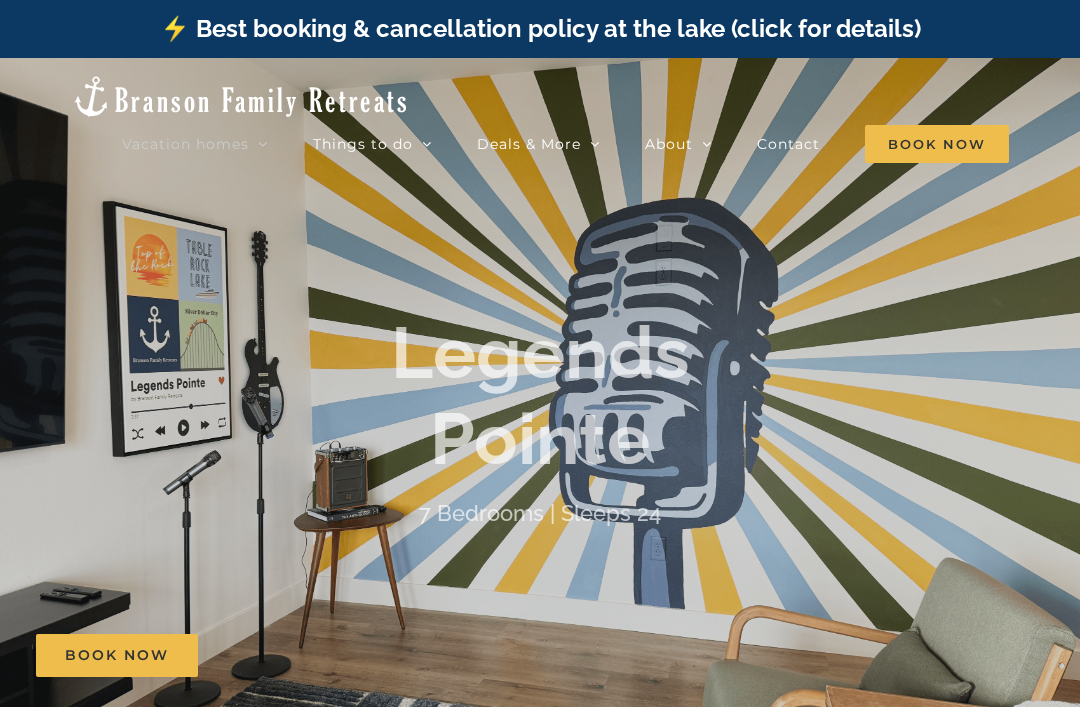 scroll, scrollTop: 0, scrollLeft: 0, axis: both 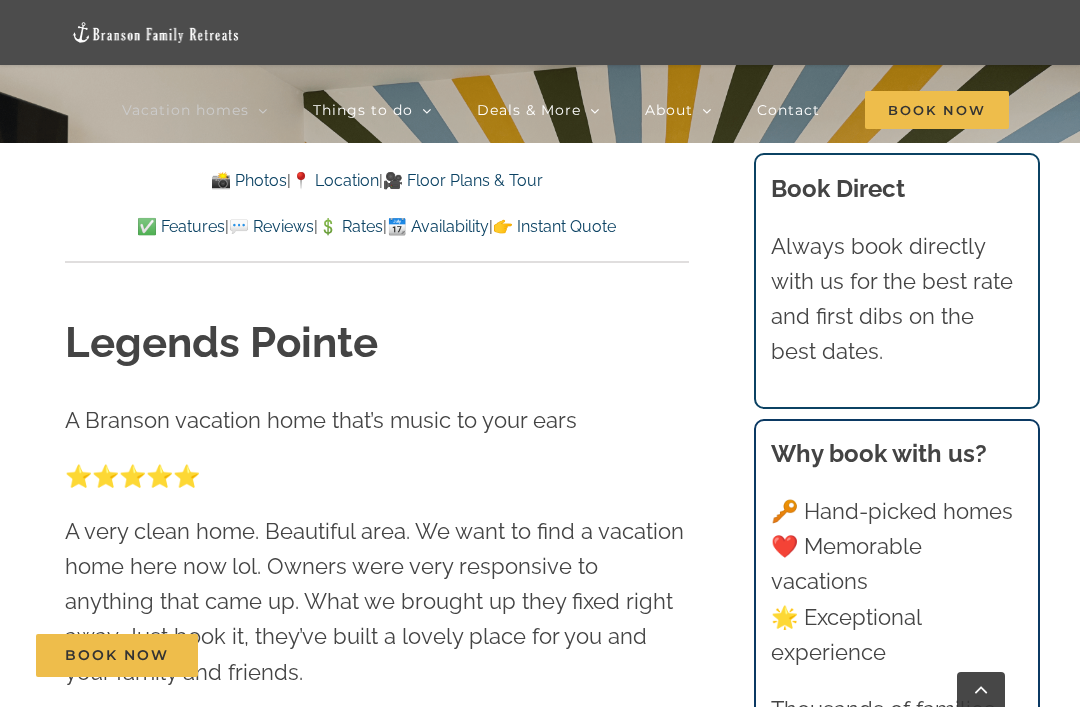 click on "📸 Photos" at bounding box center [249, 180] 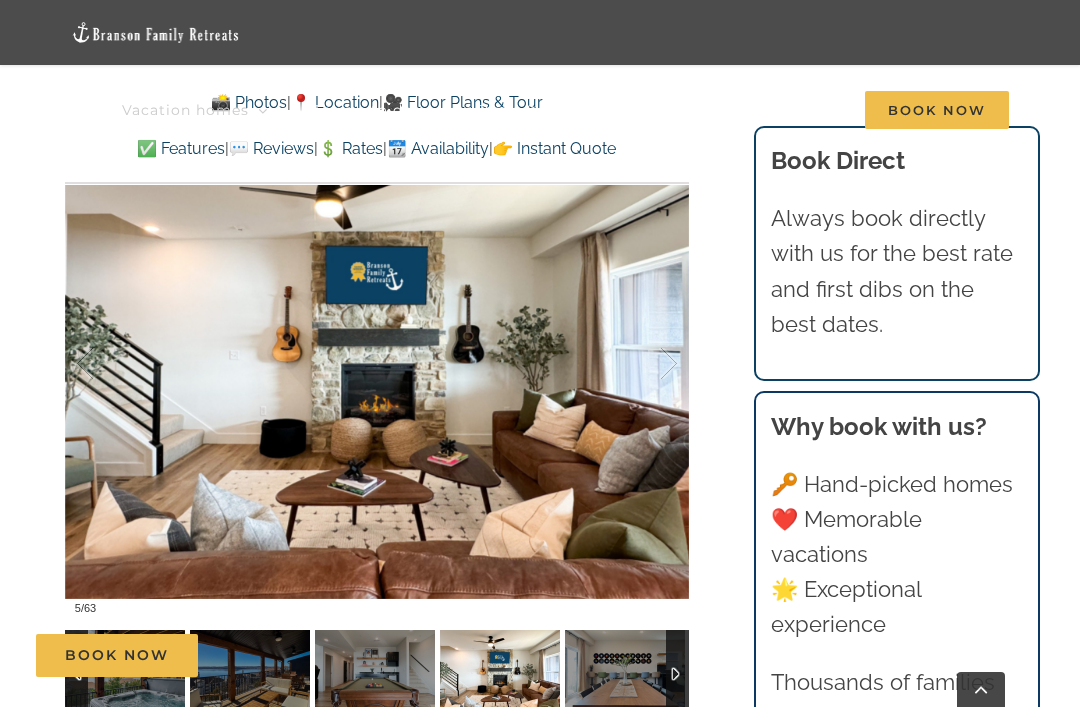 scroll, scrollTop: 1279, scrollLeft: 0, axis: vertical 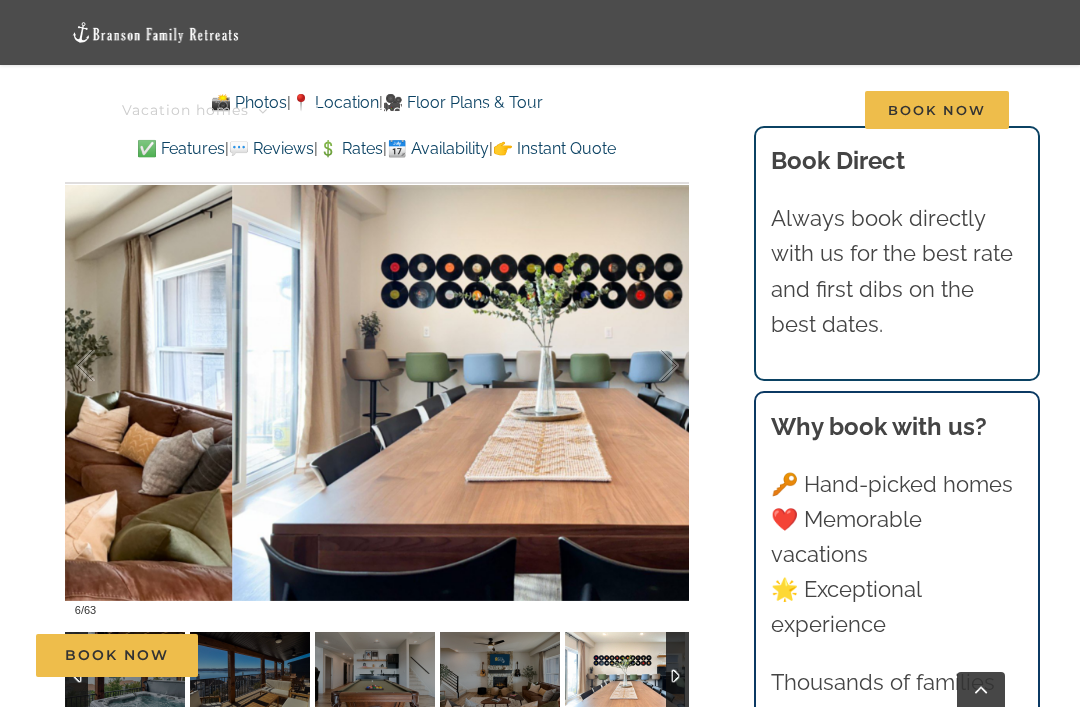 click at bounding box center (648, 366) 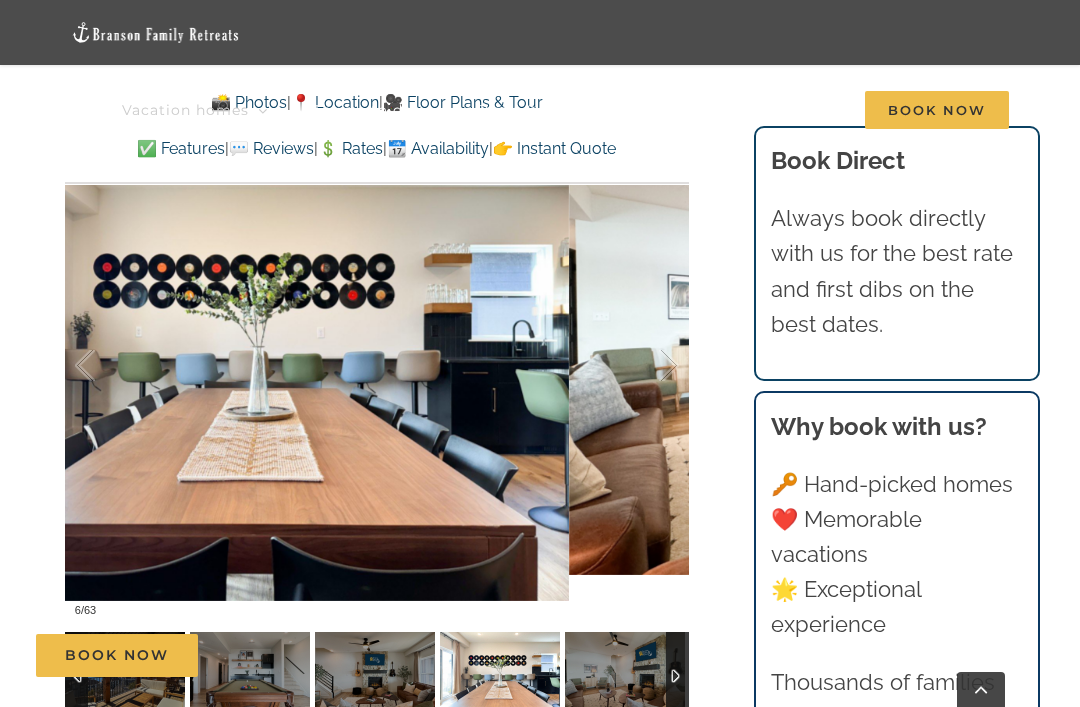 click at bounding box center [648, 366] 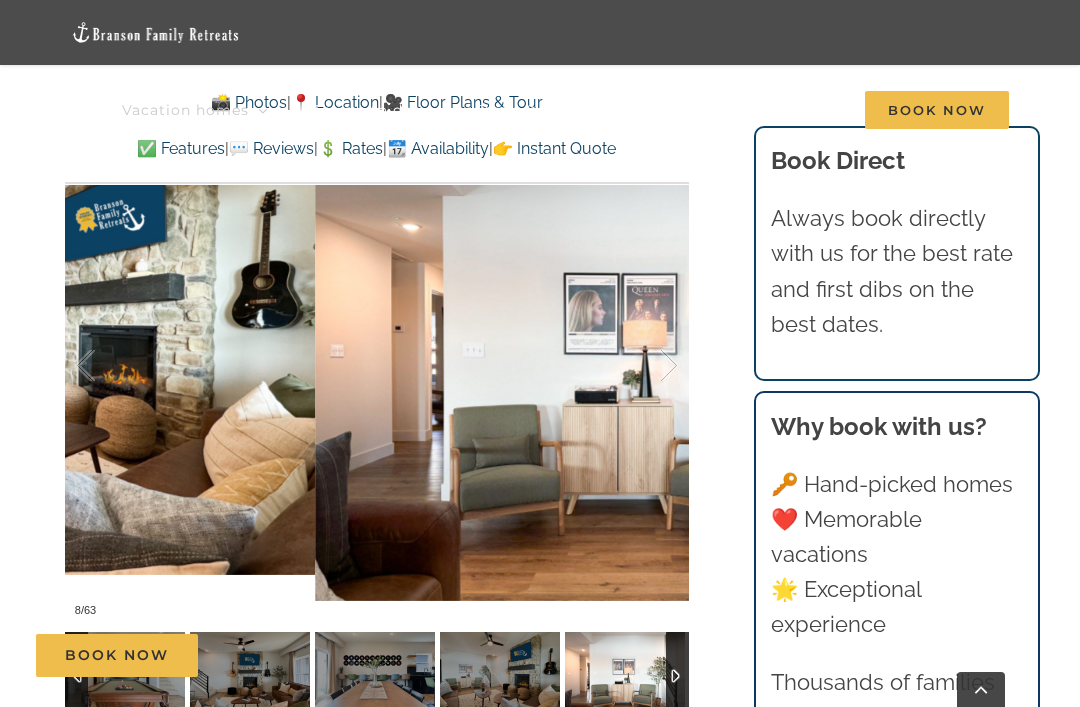 click at bounding box center [648, 366] 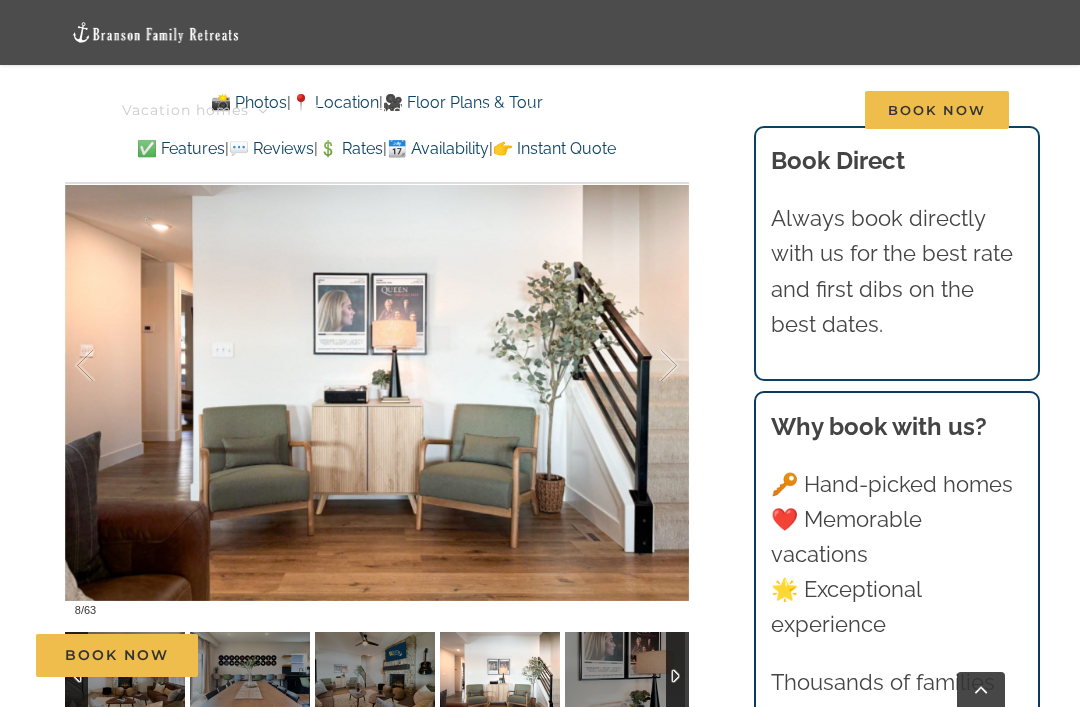 click at bounding box center (648, 366) 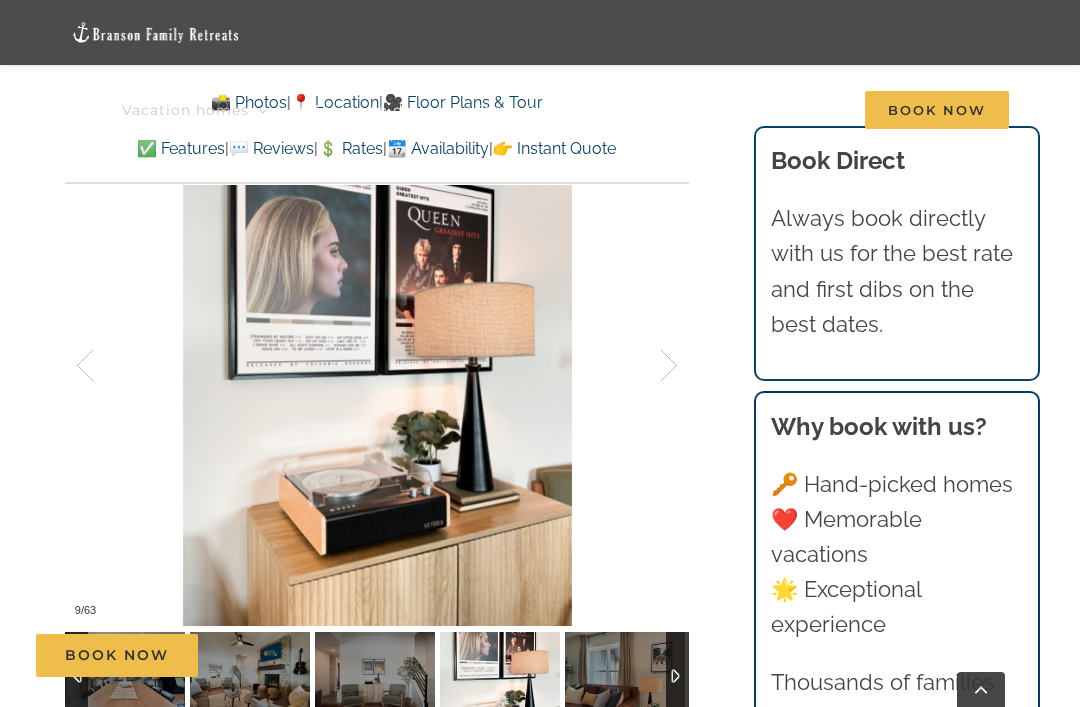 click at bounding box center (648, 366) 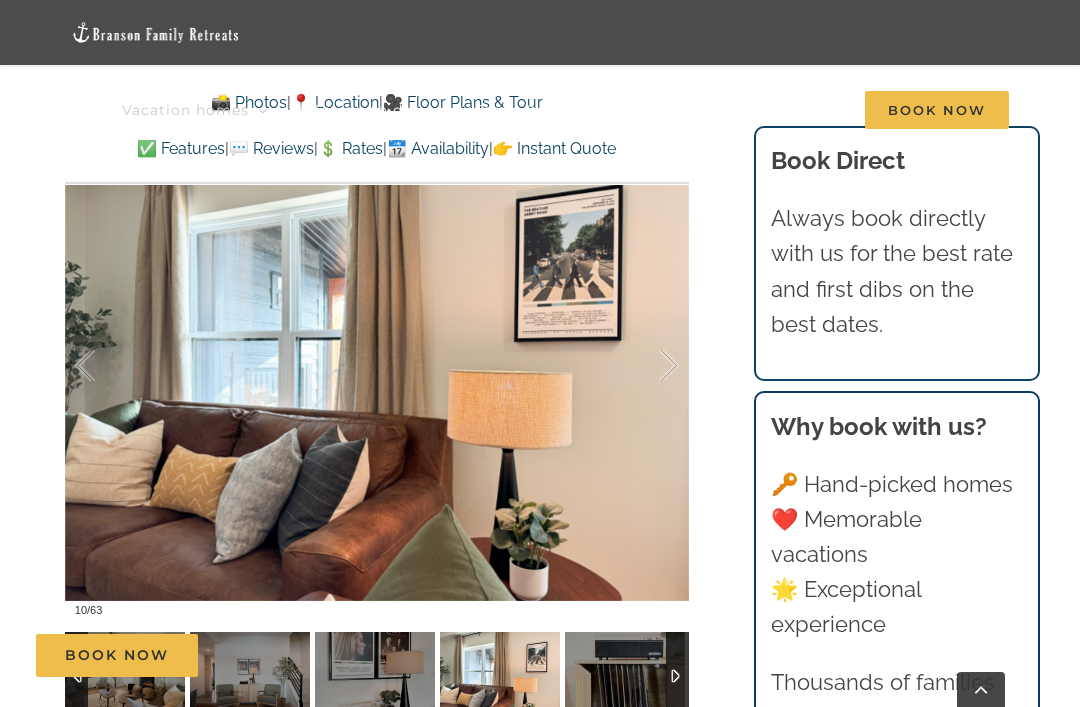 click at bounding box center (648, 366) 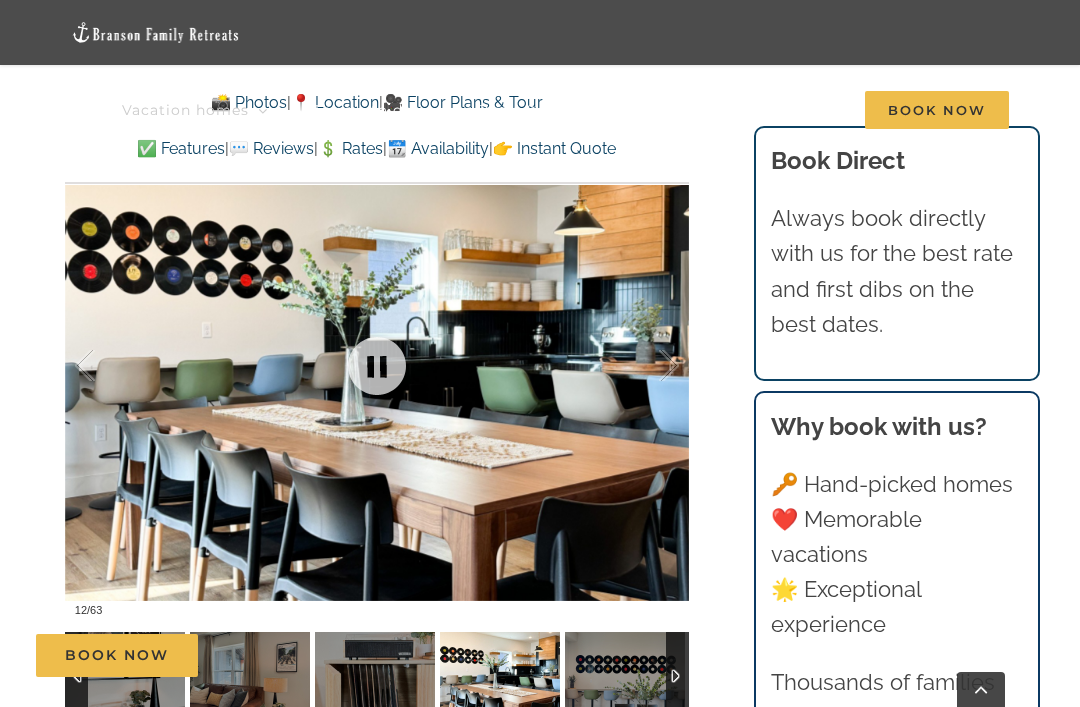 click at bounding box center [648, 366] 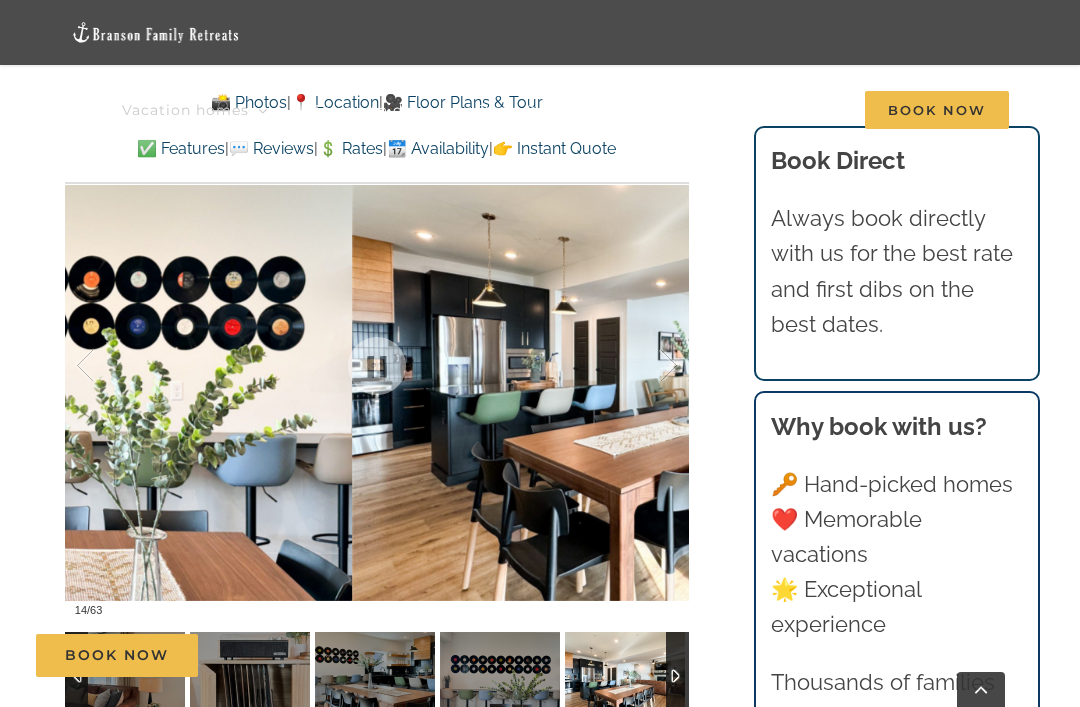 click at bounding box center [648, 366] 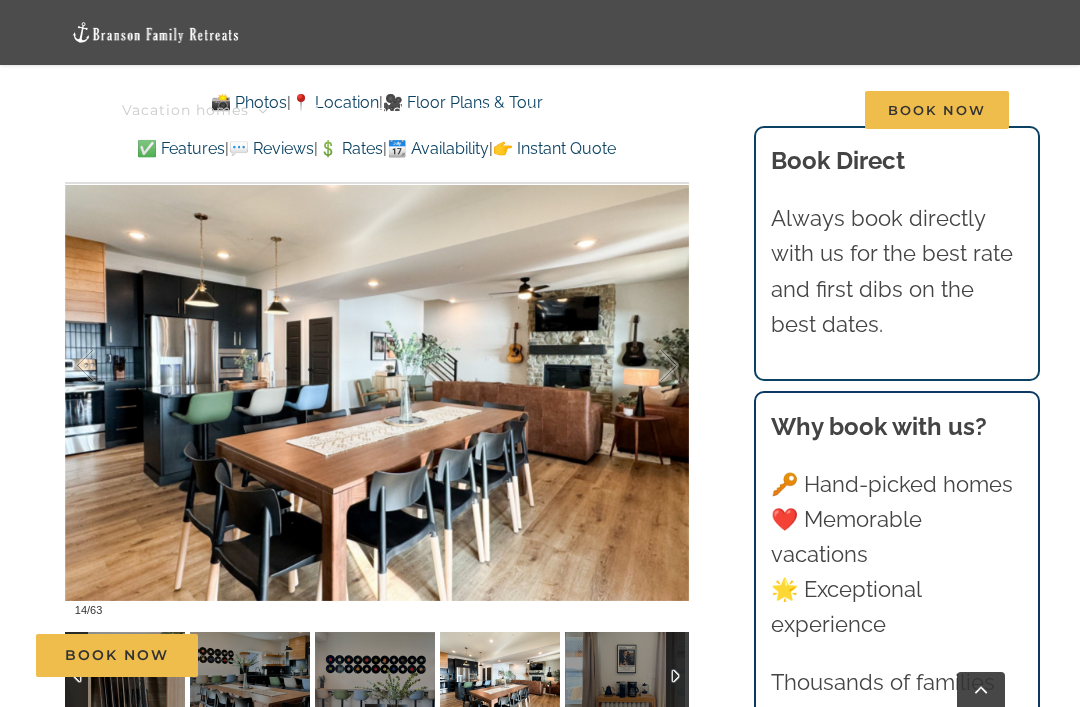 click at bounding box center [648, 366] 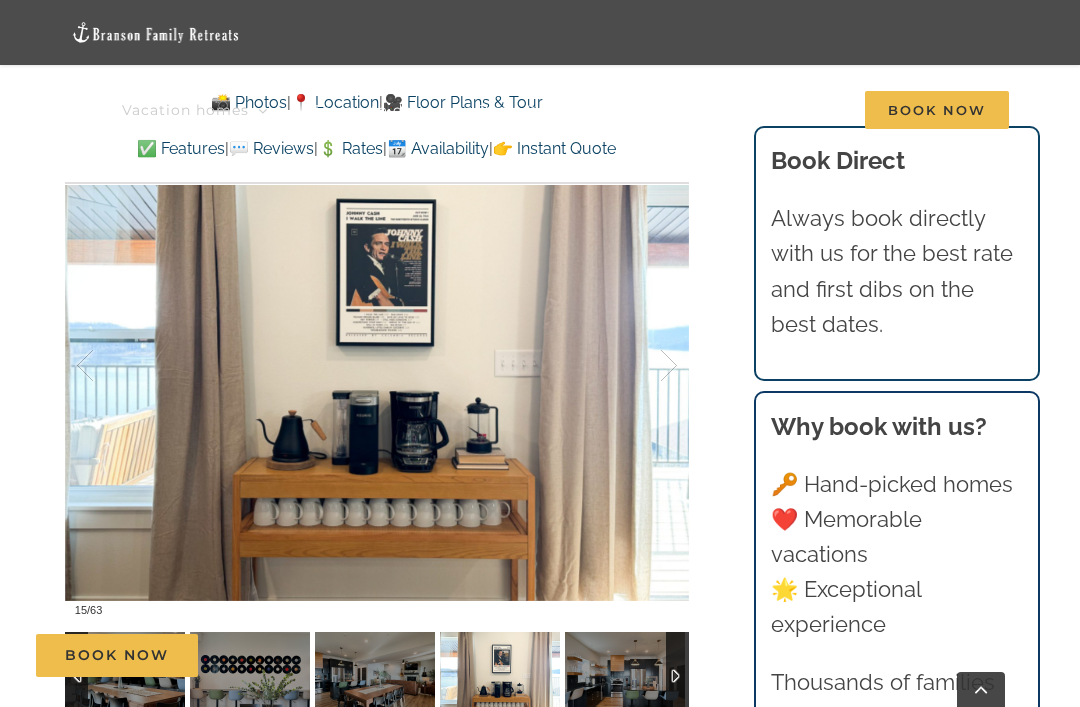 click at bounding box center (648, 366) 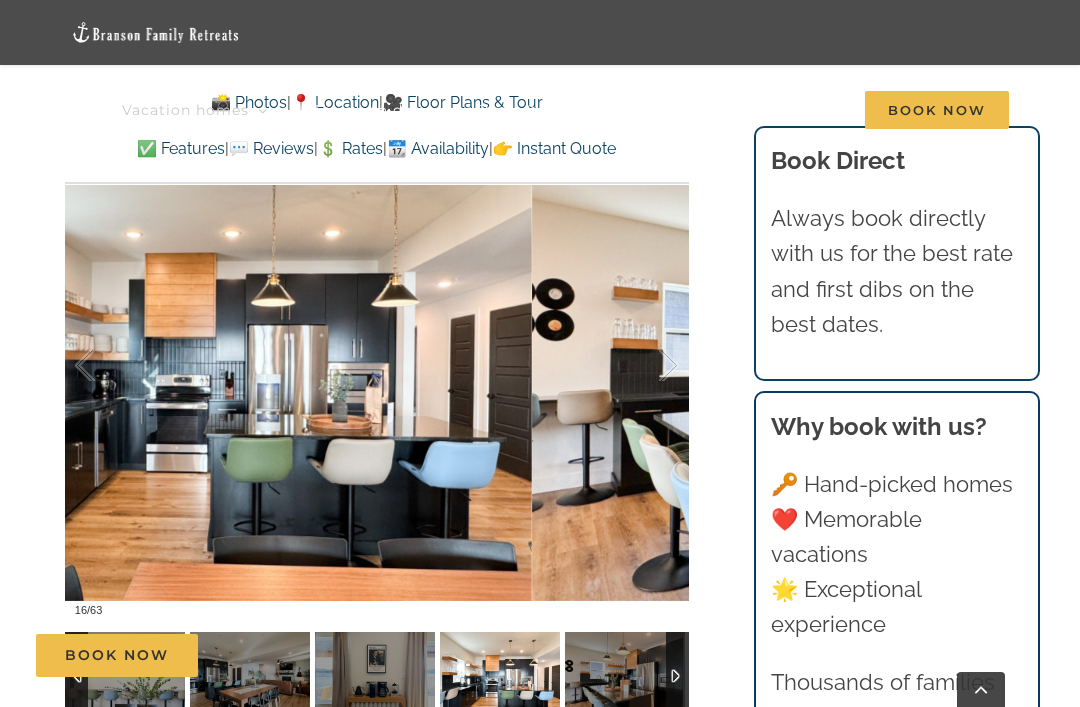 click at bounding box center [648, 366] 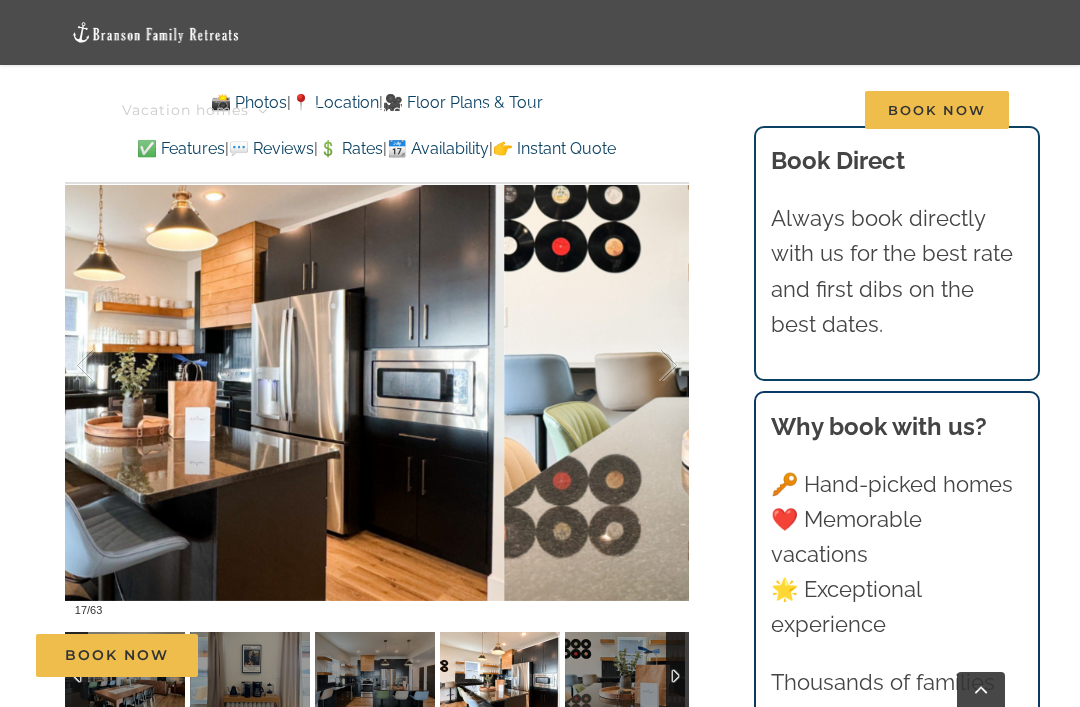 click at bounding box center (648, 366) 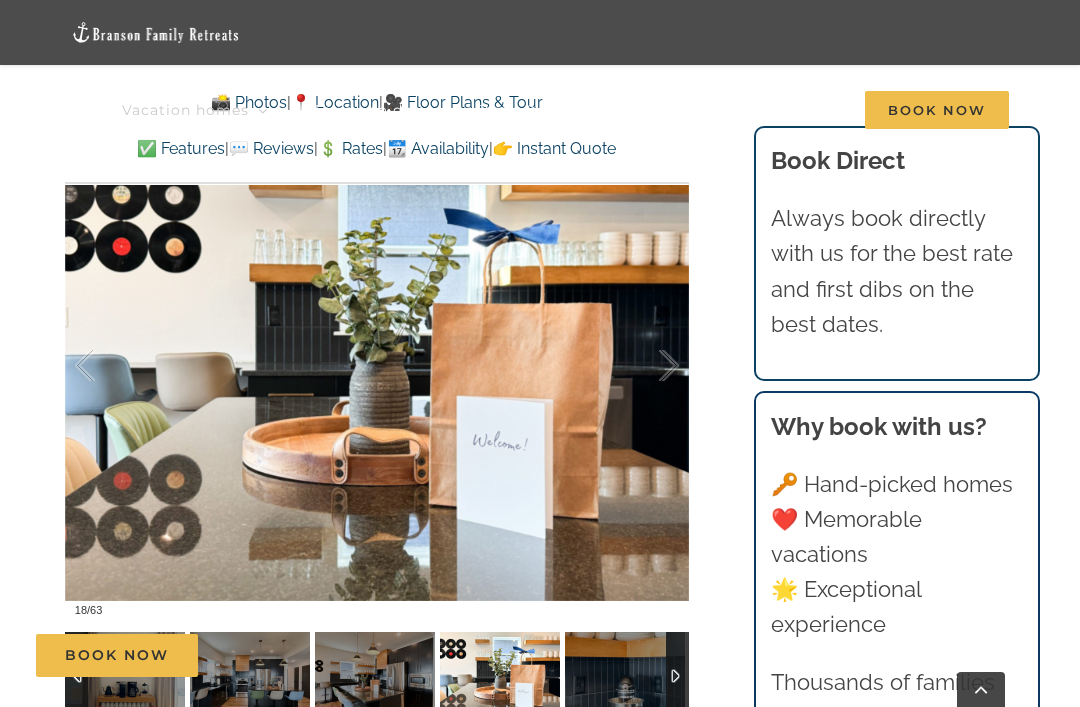 click at bounding box center (648, 366) 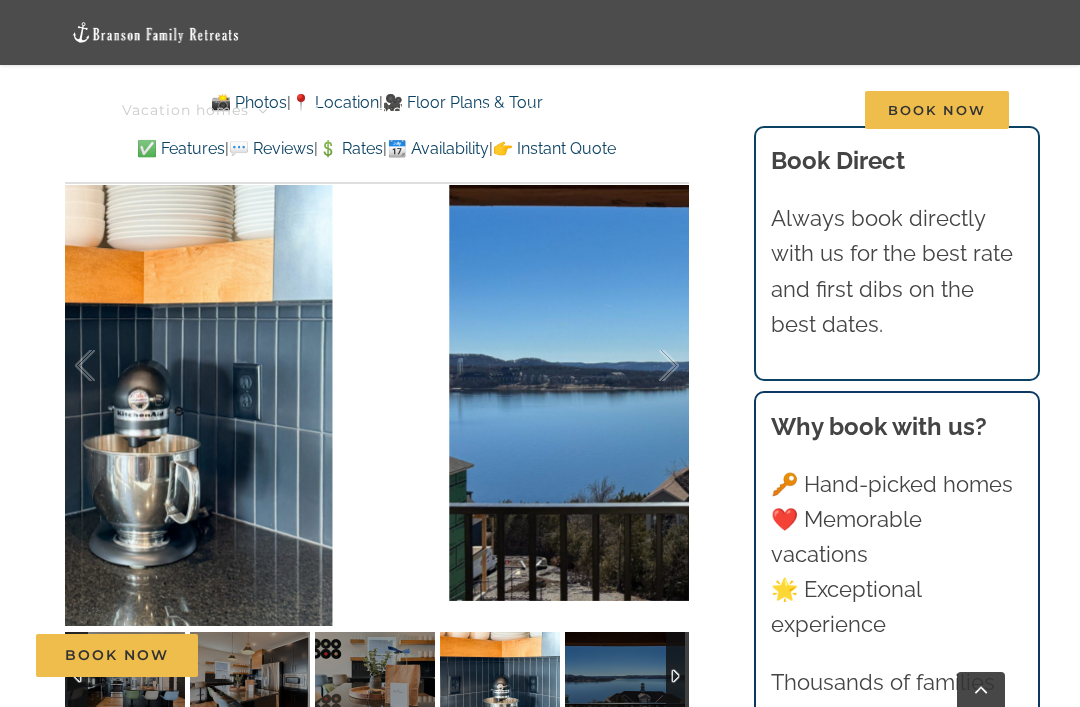 click at bounding box center [648, 366] 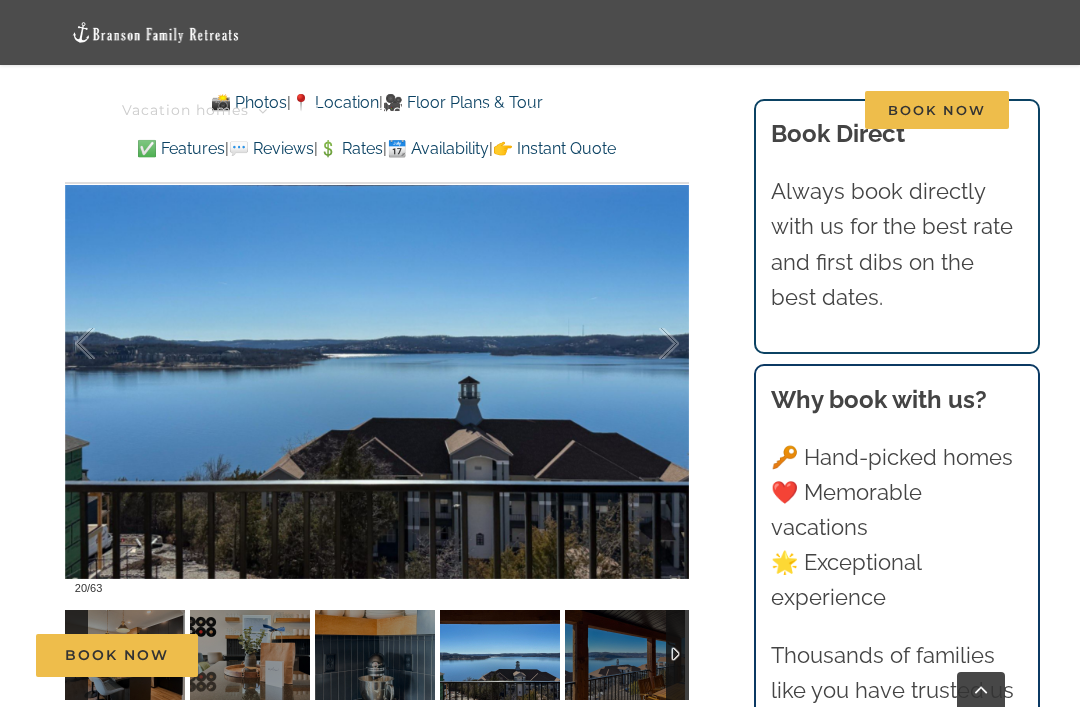 scroll, scrollTop: 1300, scrollLeft: 0, axis: vertical 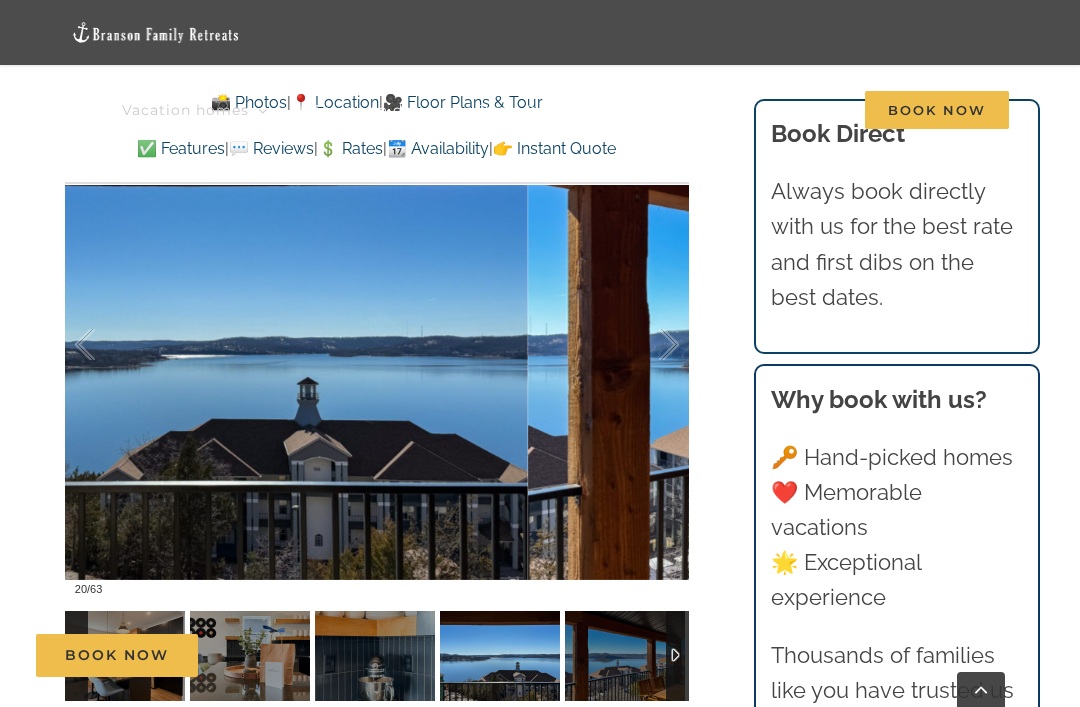 click at bounding box center (648, 345) 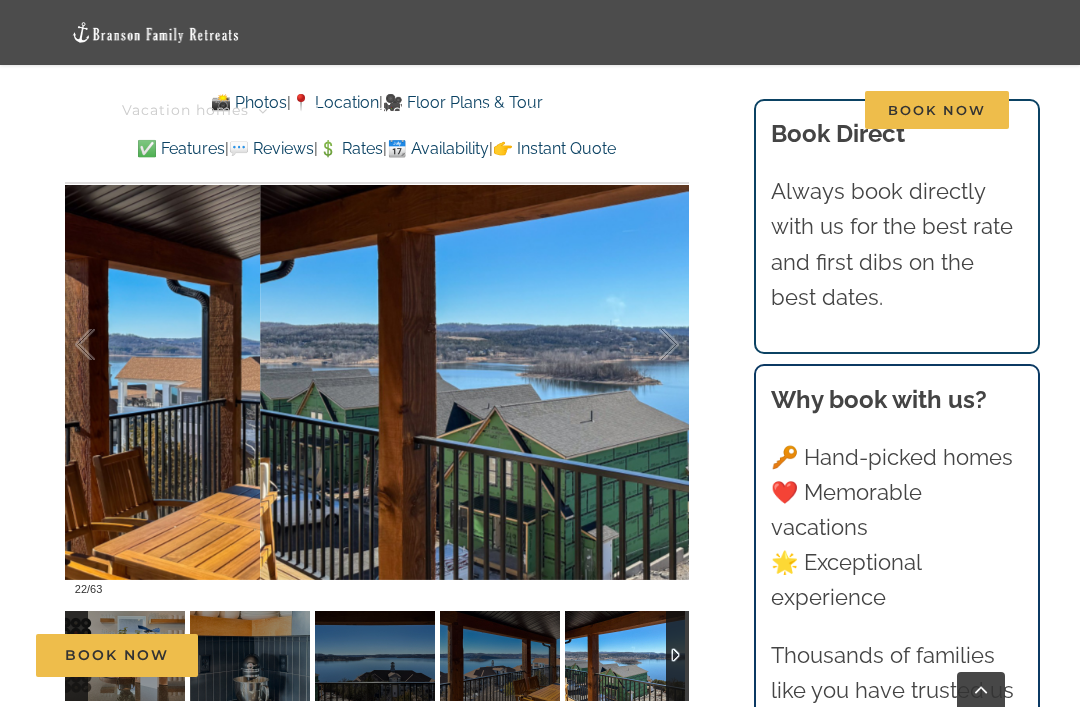 click at bounding box center [648, 345] 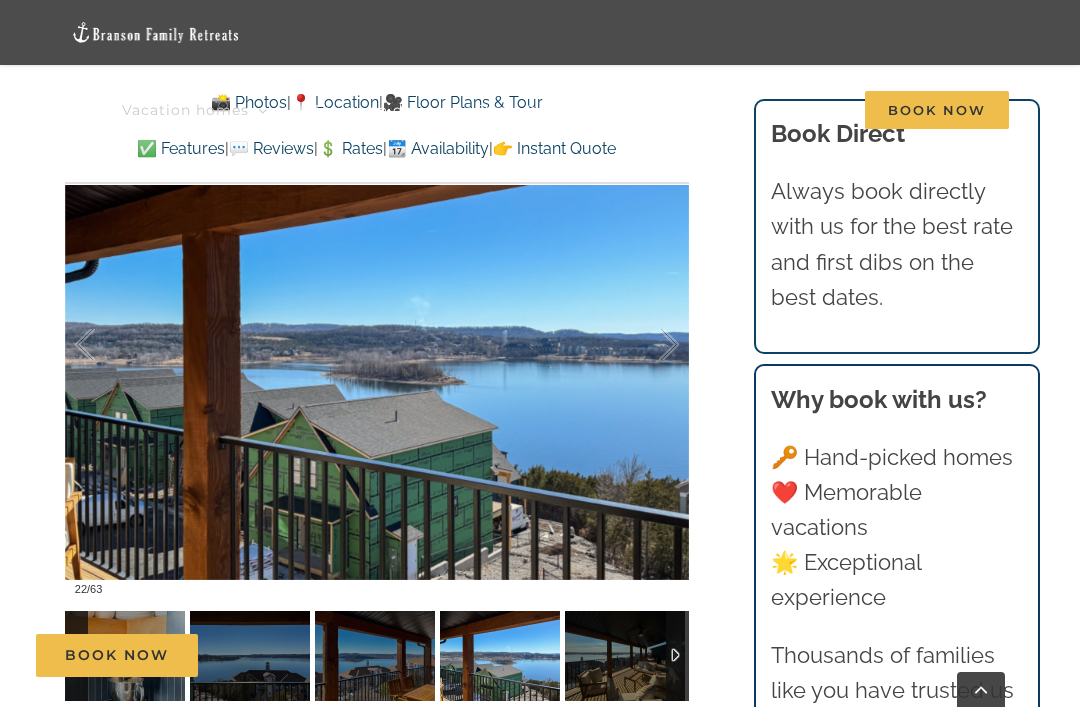 click at bounding box center (648, 345) 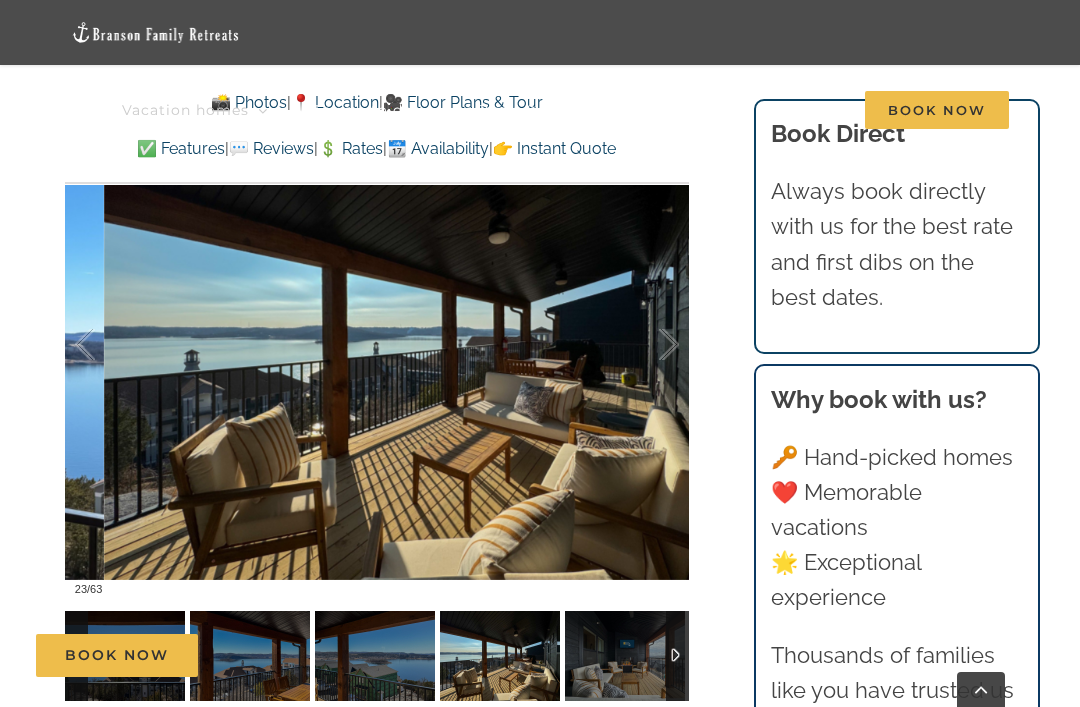 click at bounding box center (106, 345) 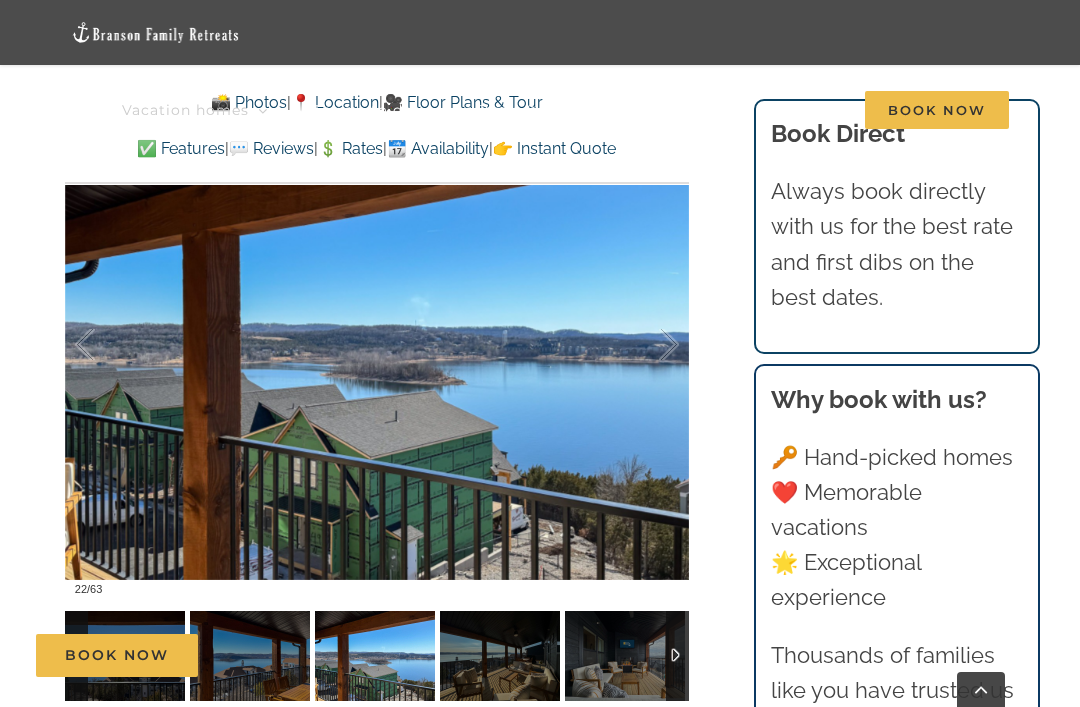click at bounding box center [648, 345] 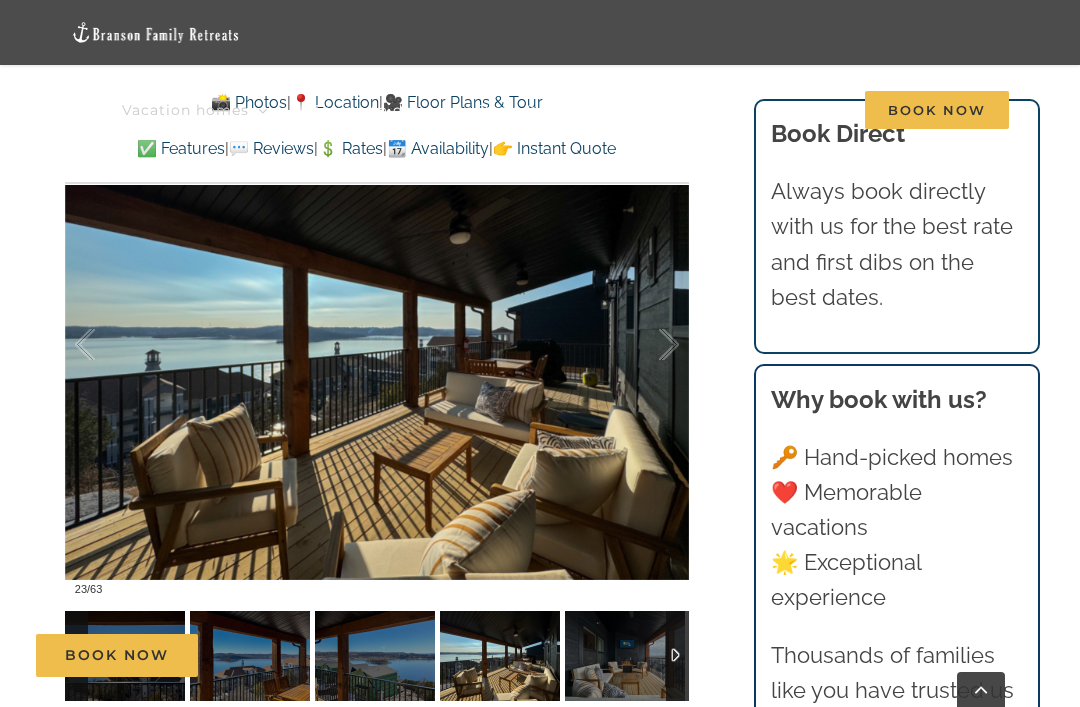click at bounding box center [648, 345] 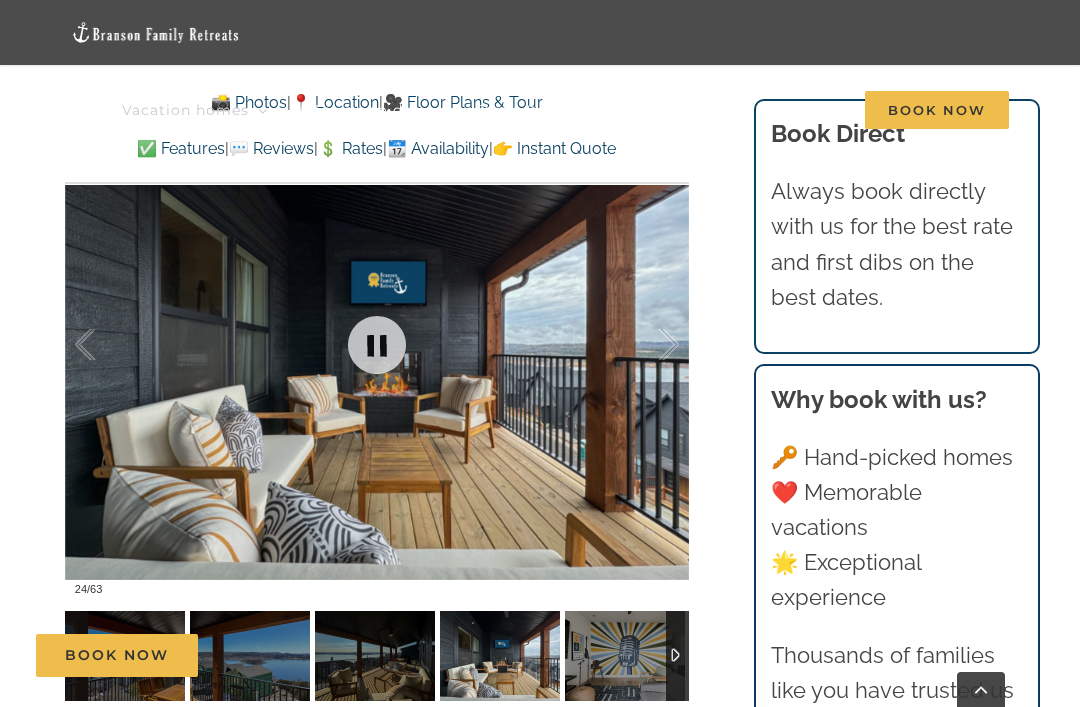 click at bounding box center [377, 345] 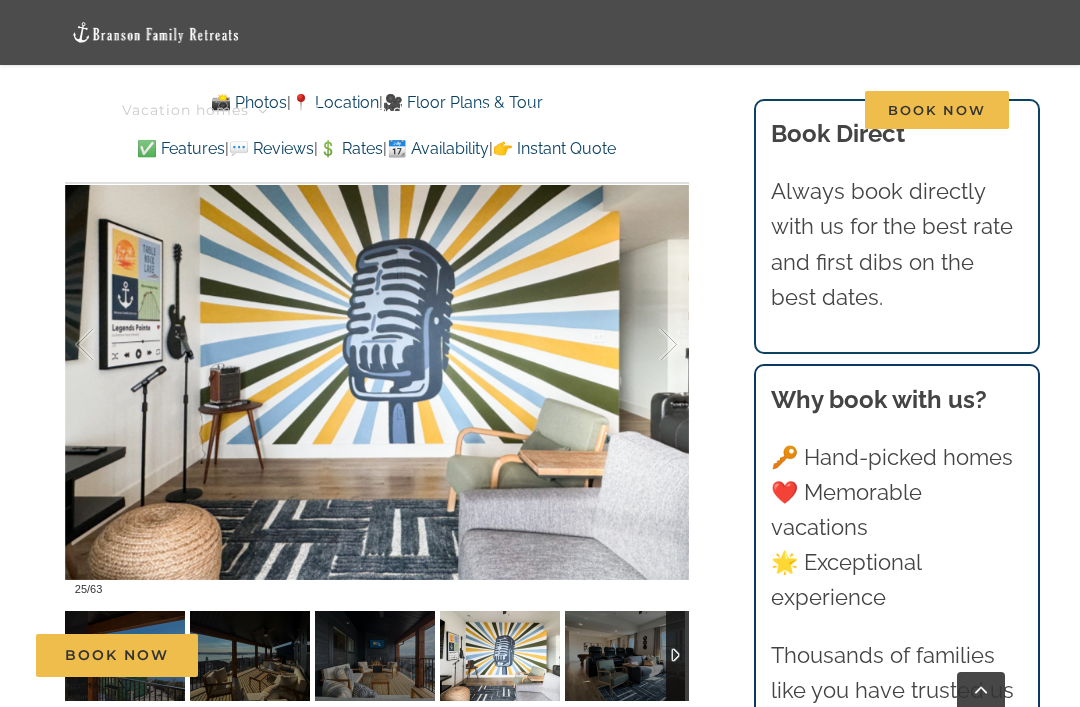 click at bounding box center [648, 345] 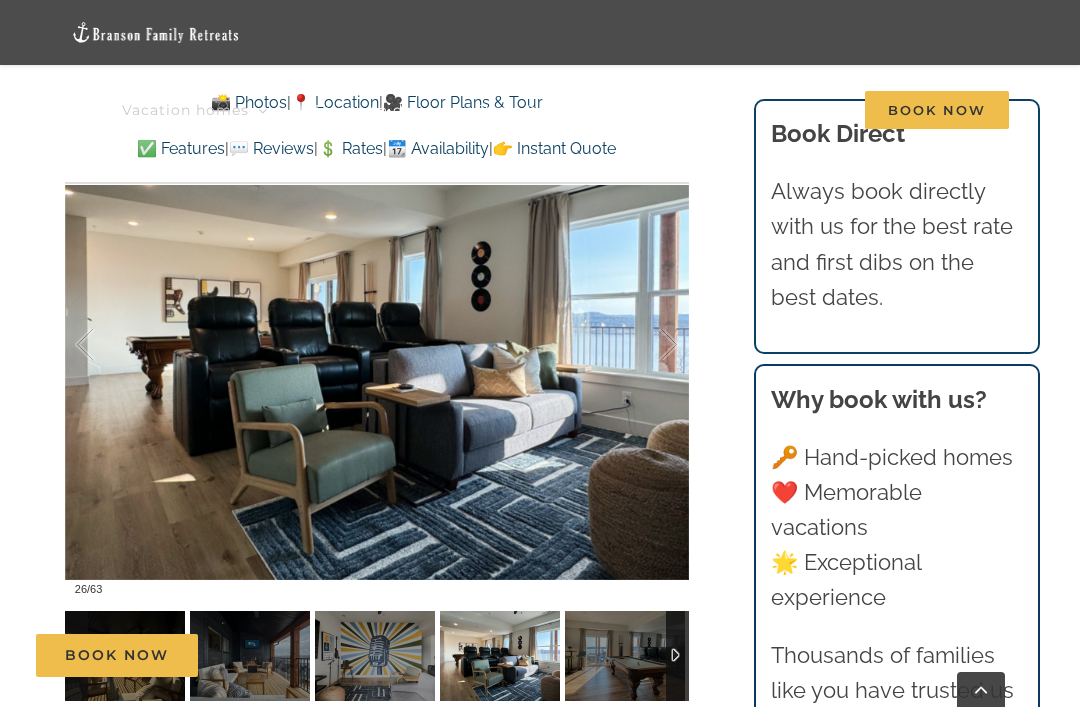 click at bounding box center (648, 345) 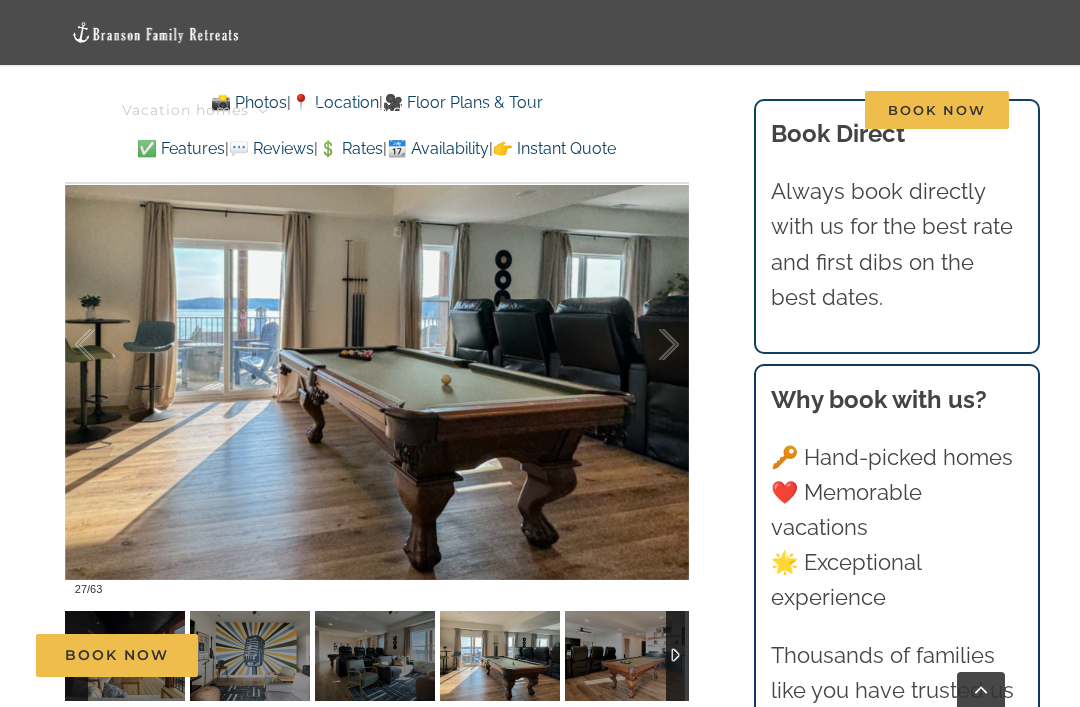 click at bounding box center [648, 345] 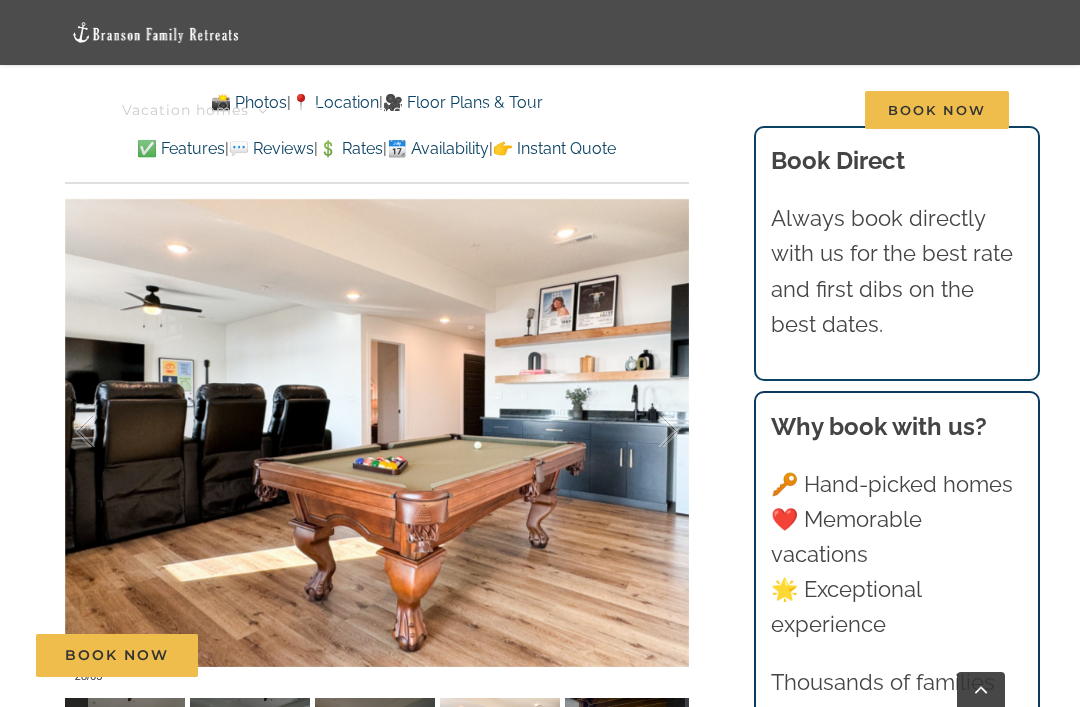 scroll, scrollTop: 1216, scrollLeft: 0, axis: vertical 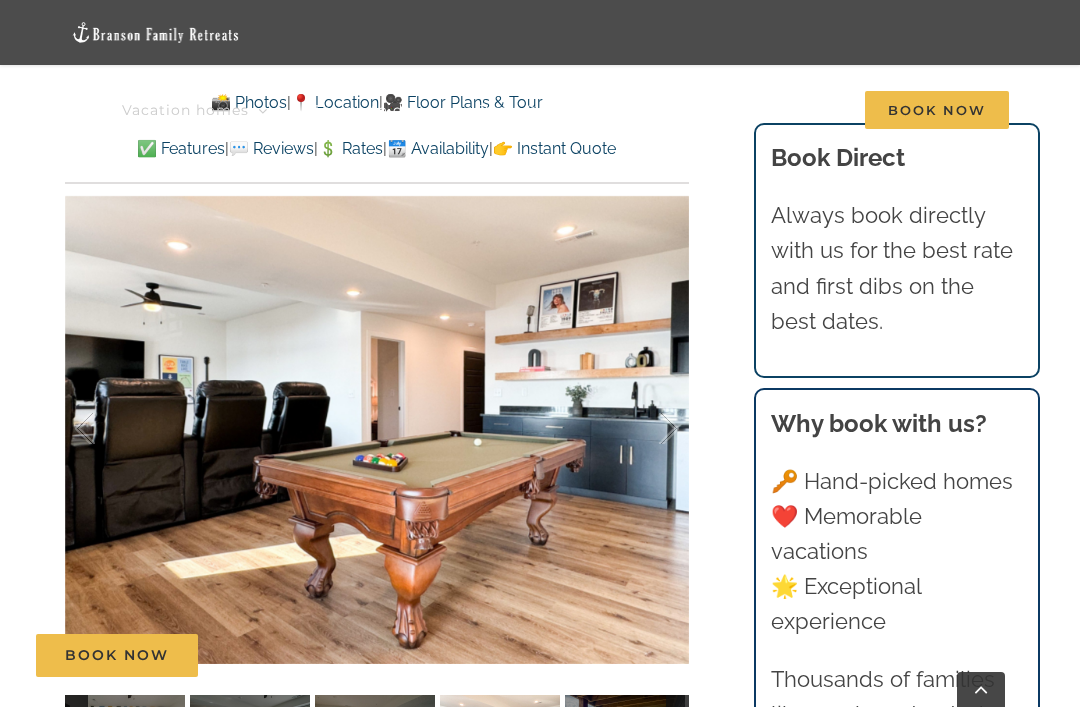 click at bounding box center (106, 429) 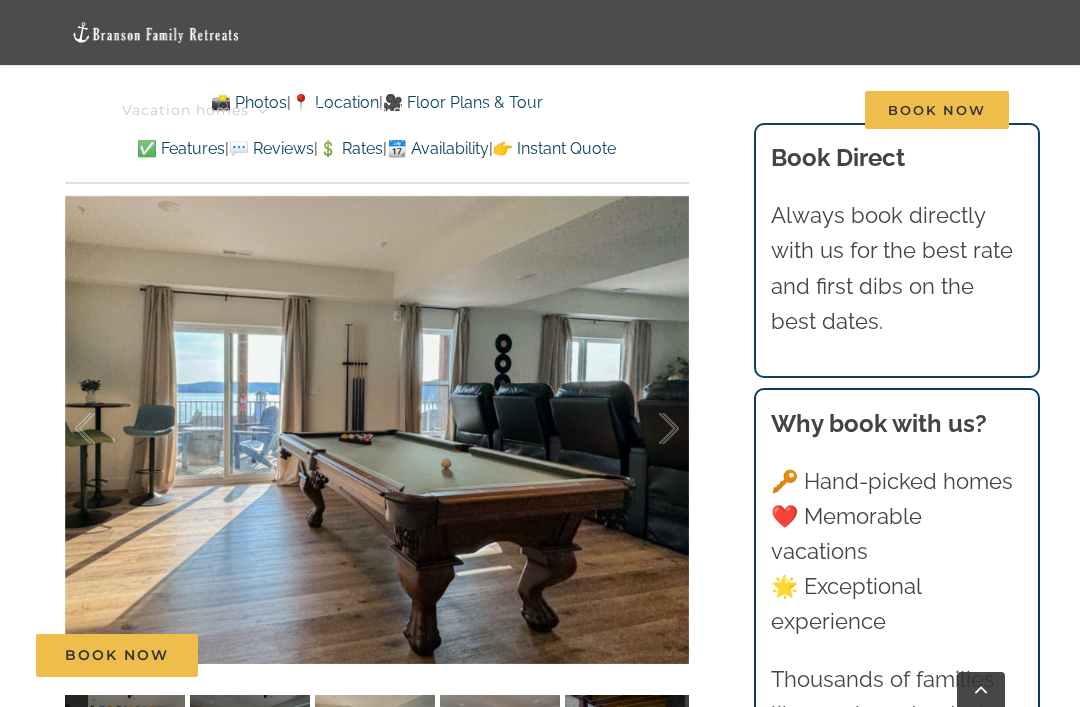 click at bounding box center [106, 429] 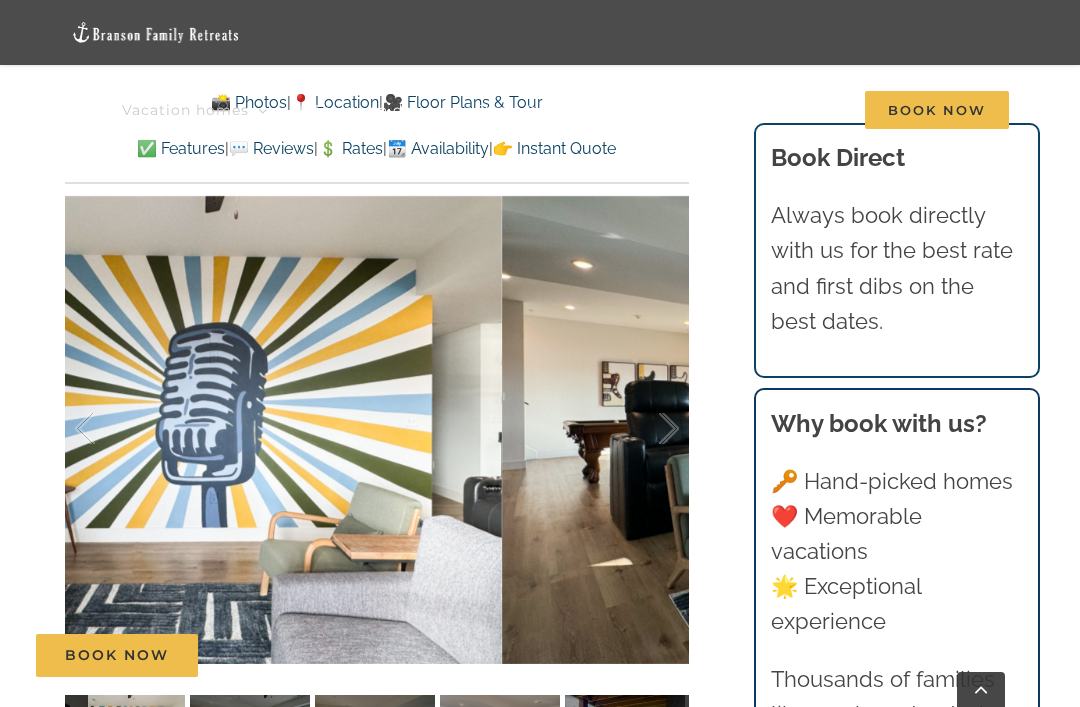 click at bounding box center [106, 429] 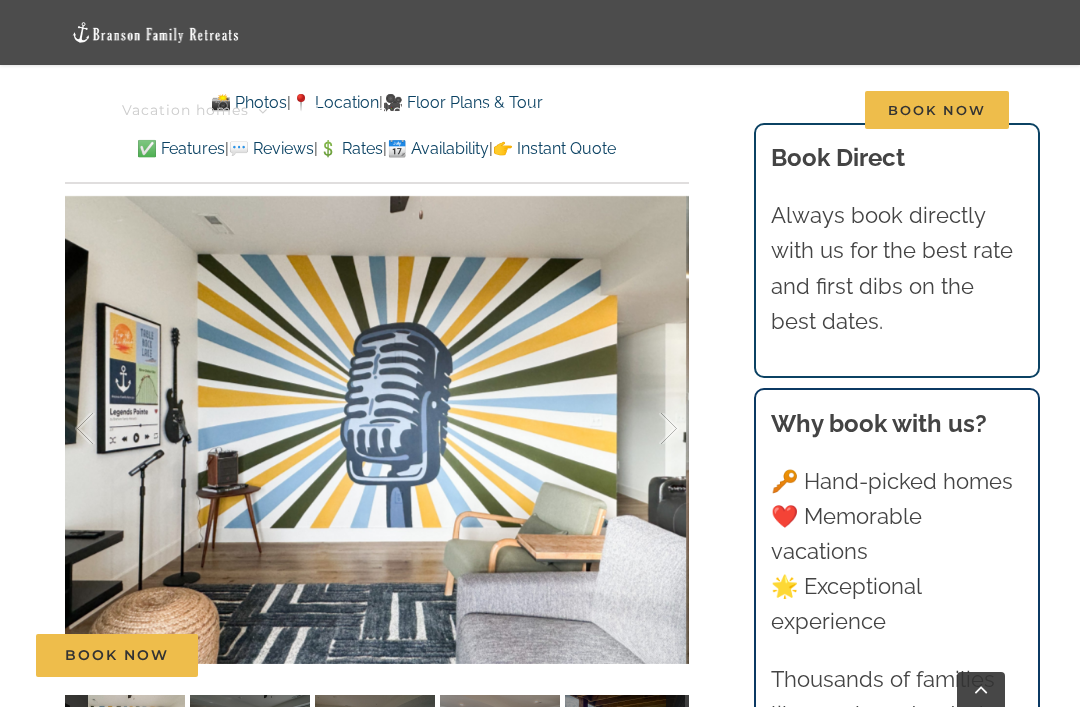 click at bounding box center (106, 429) 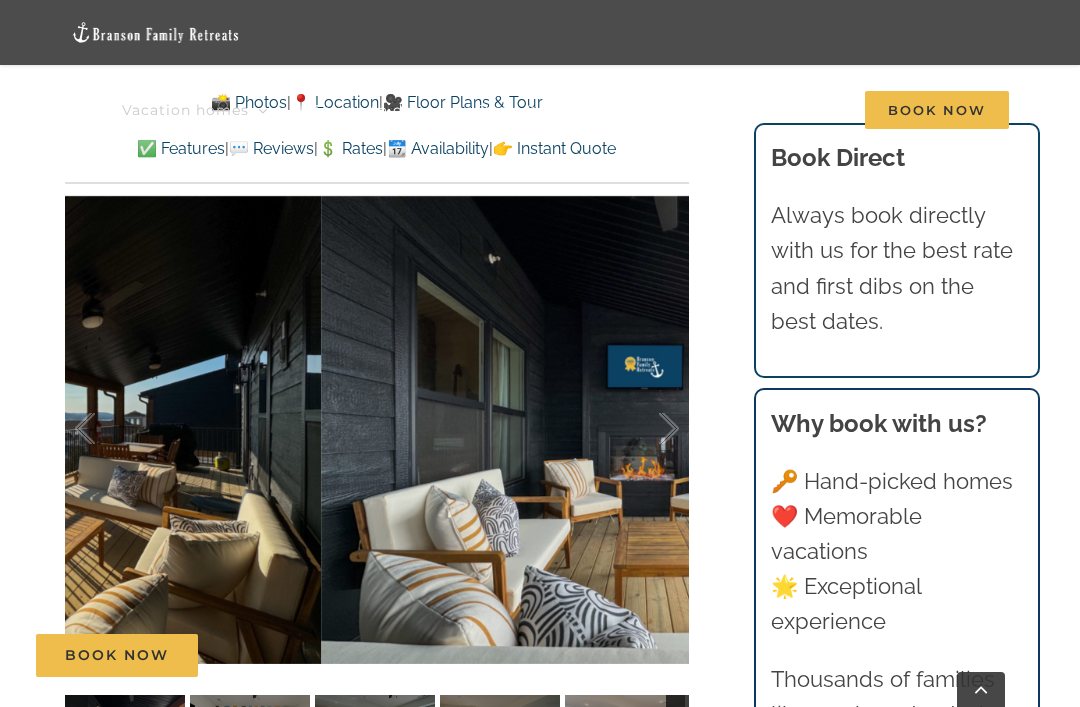 click at bounding box center [106, 429] 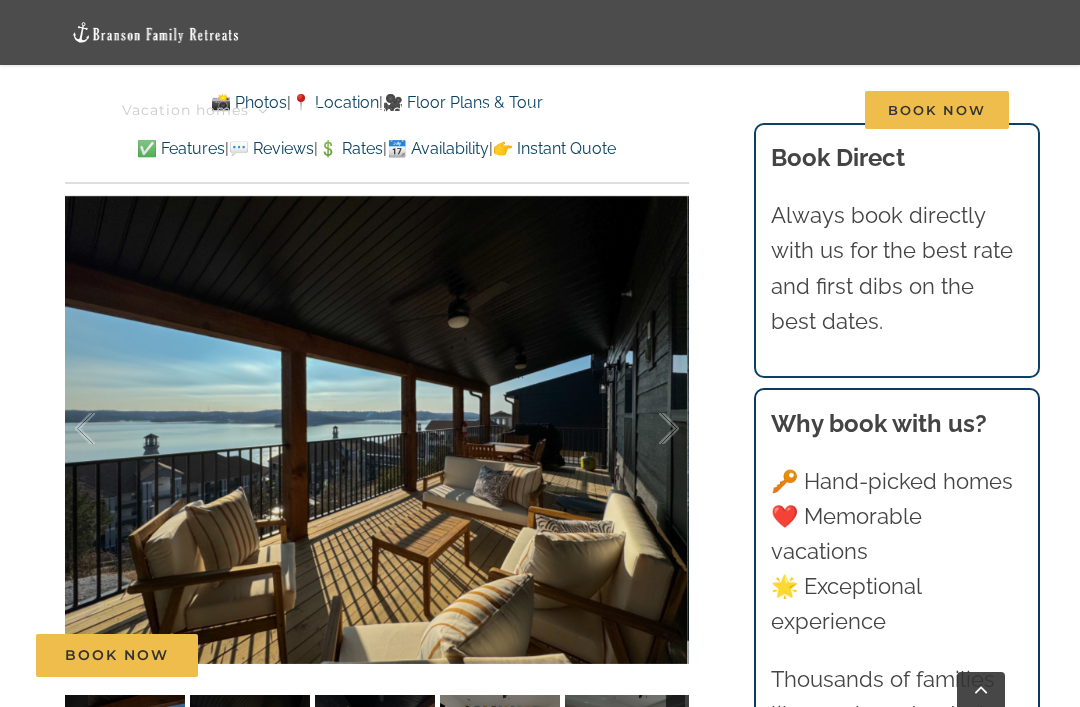 click at bounding box center (106, 429) 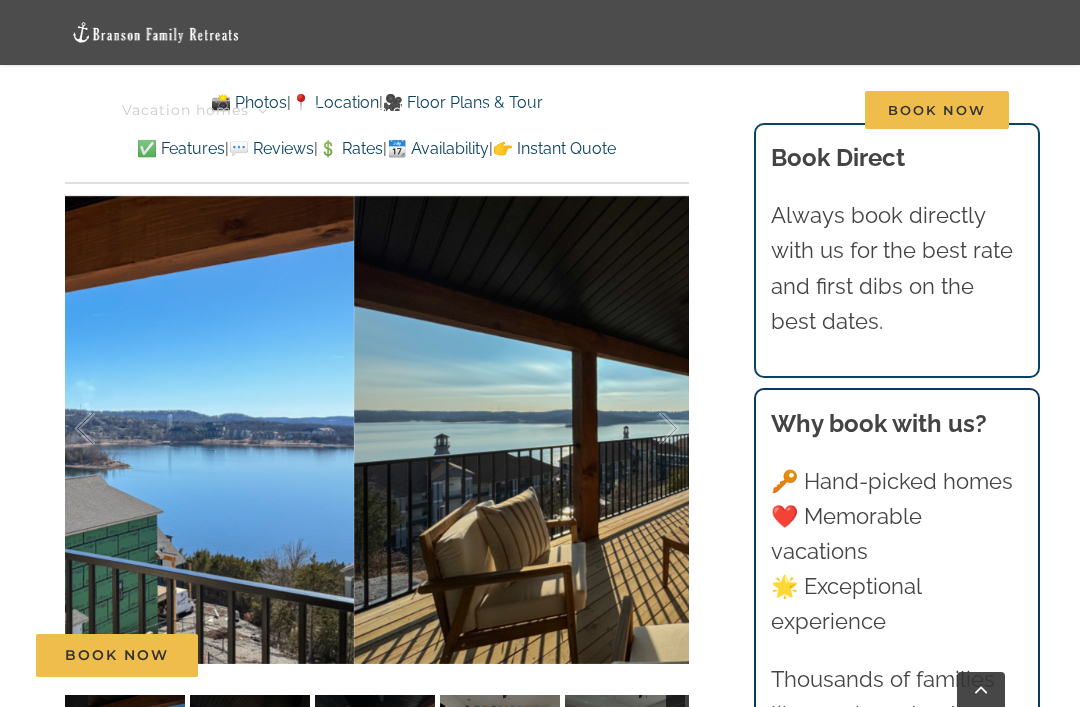 click at bounding box center (106, 429) 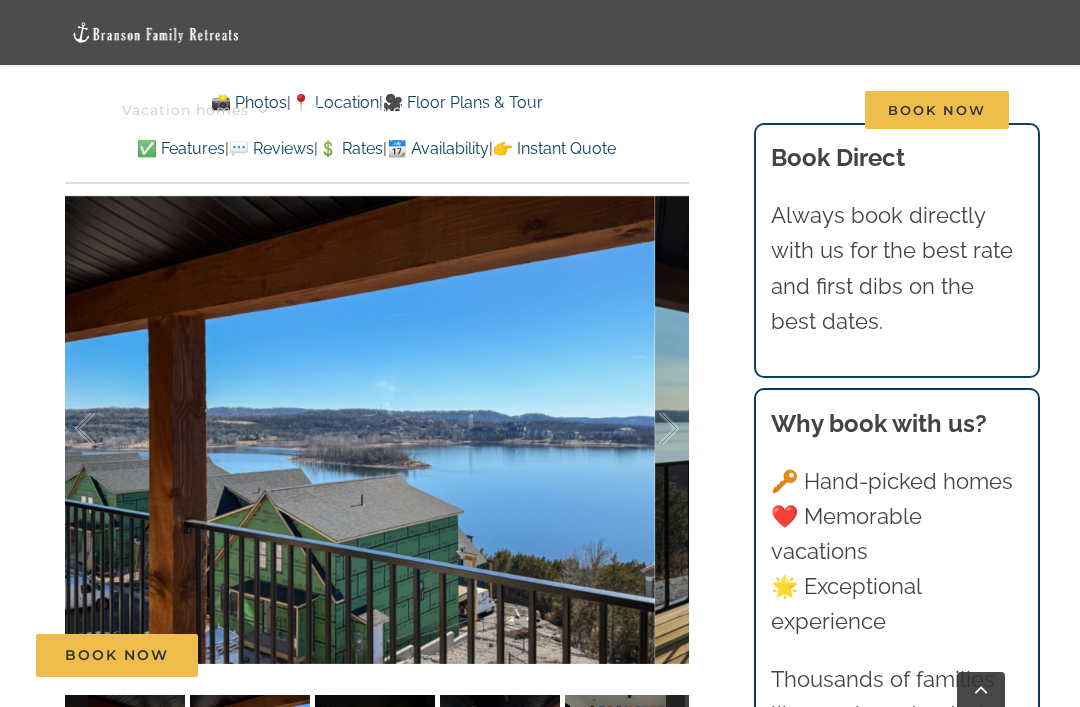 click at bounding box center (648, 429) 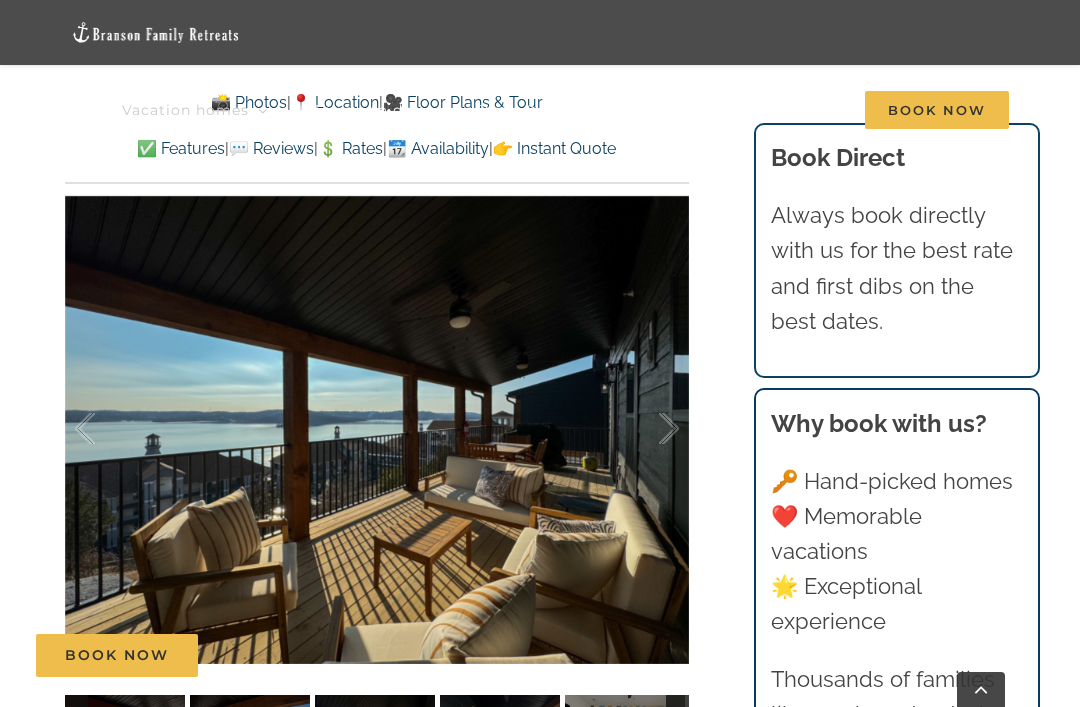 click at bounding box center [648, 429] 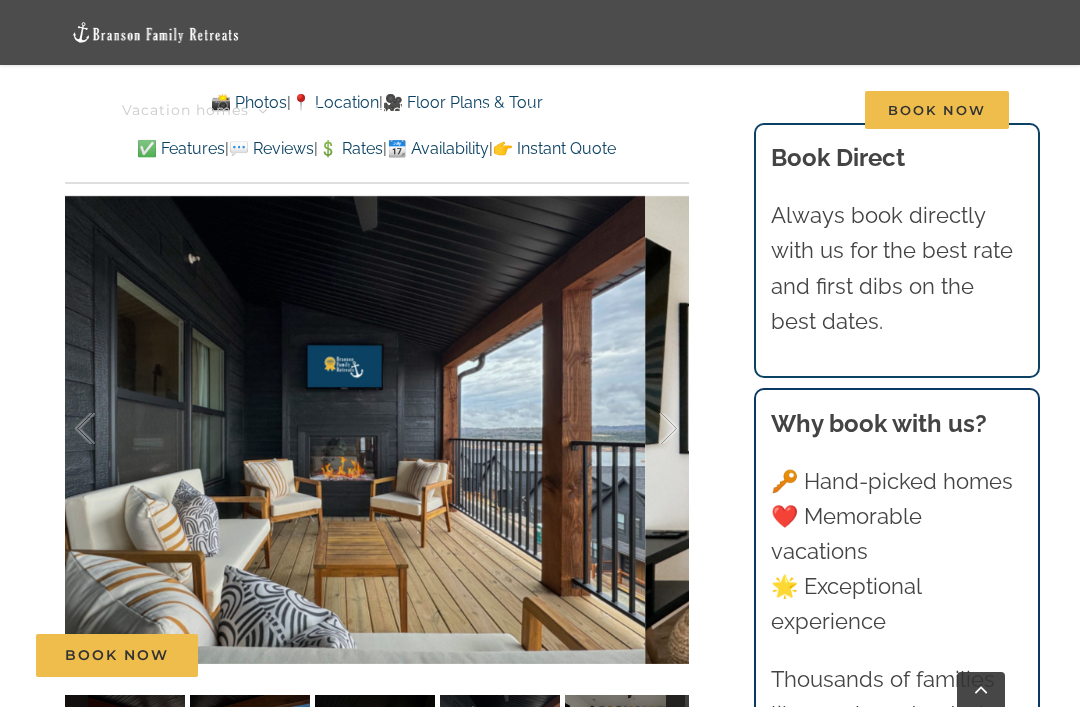 click at bounding box center (648, 429) 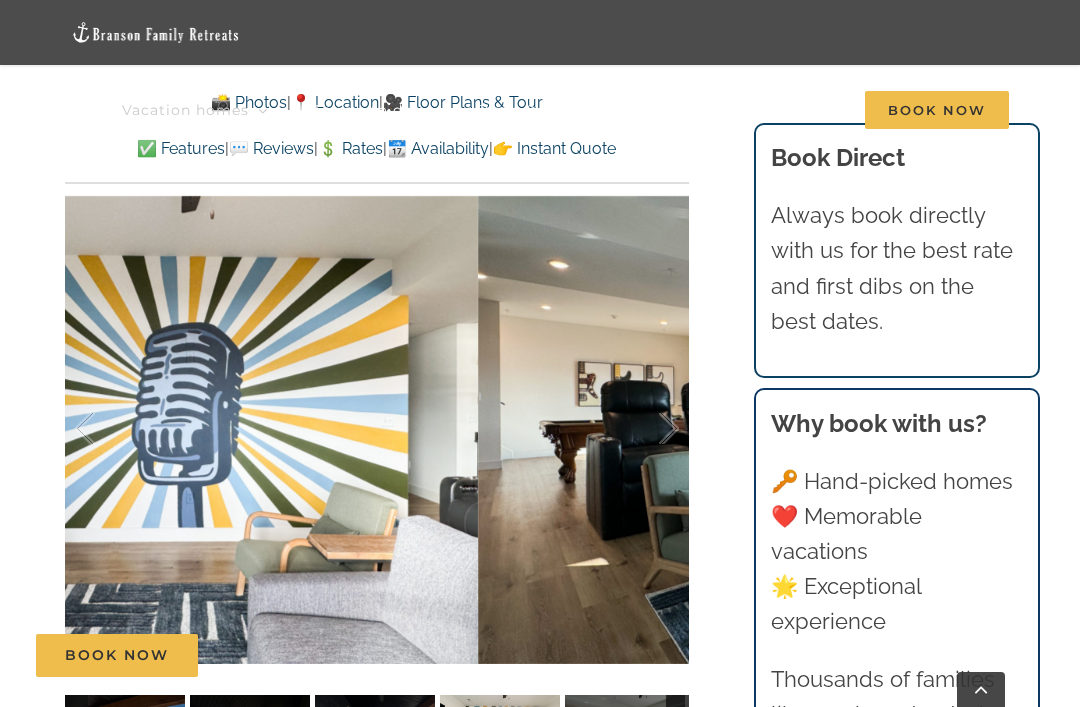 click at bounding box center [648, 429] 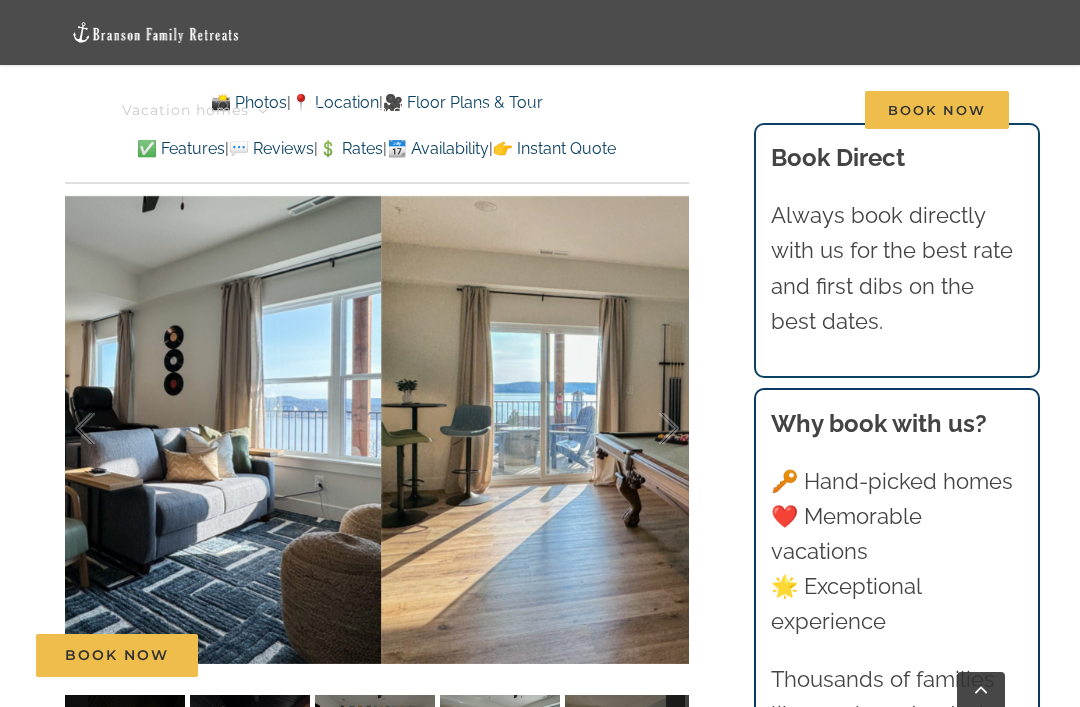 click at bounding box center [648, 429] 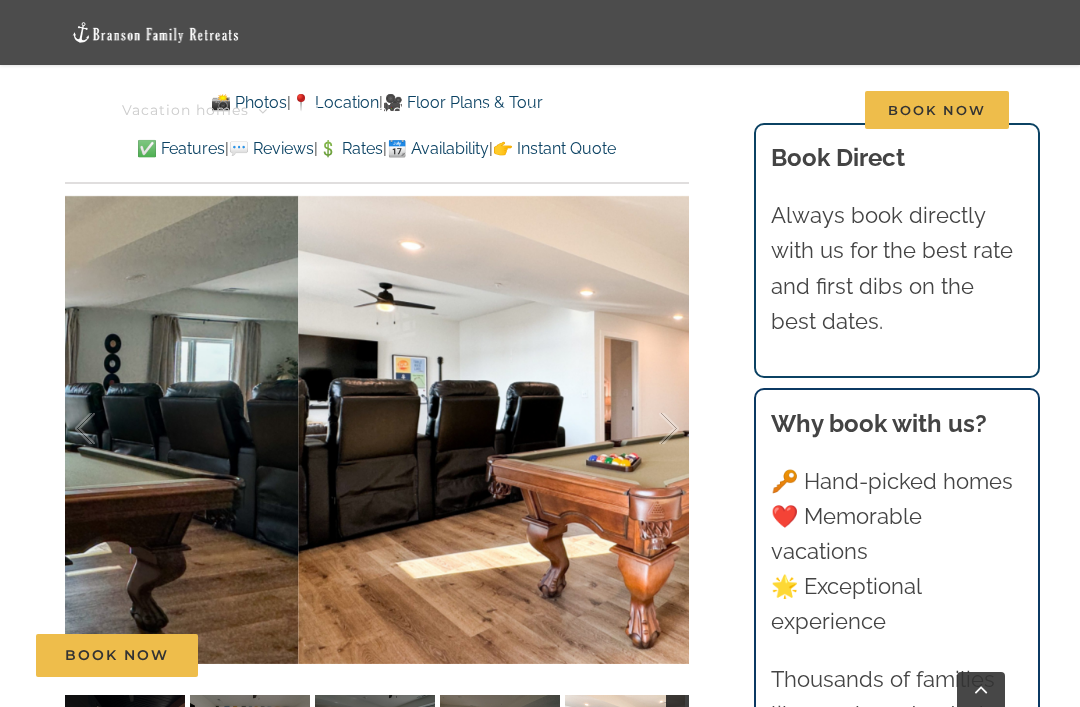 click at bounding box center [648, 429] 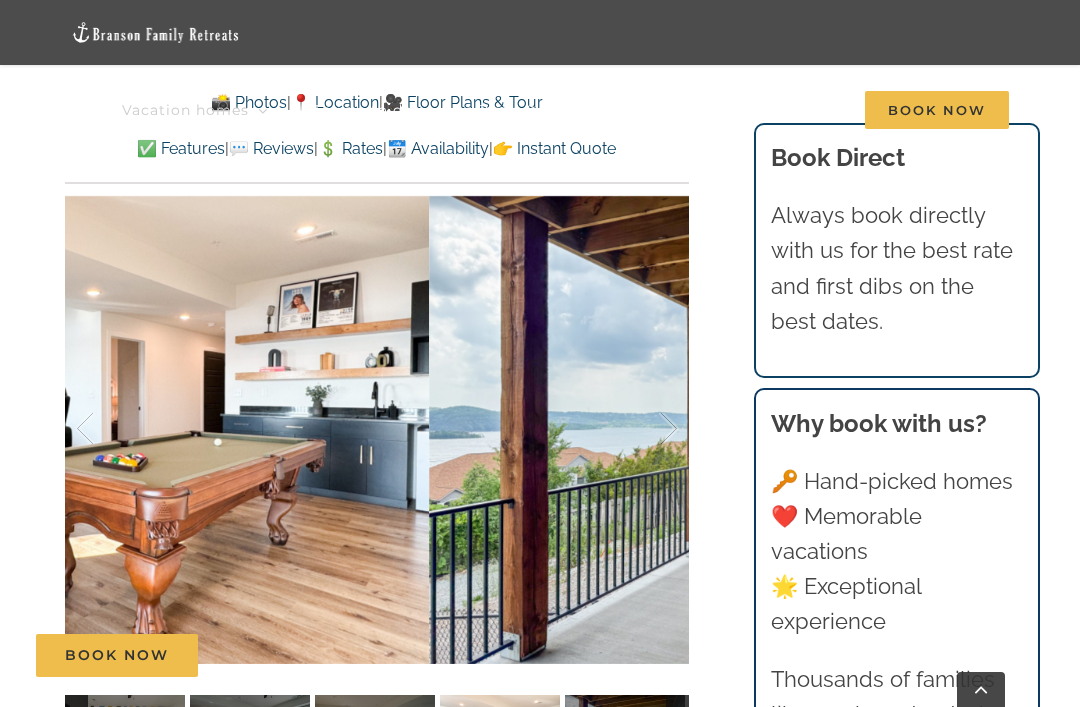 click at bounding box center [648, 429] 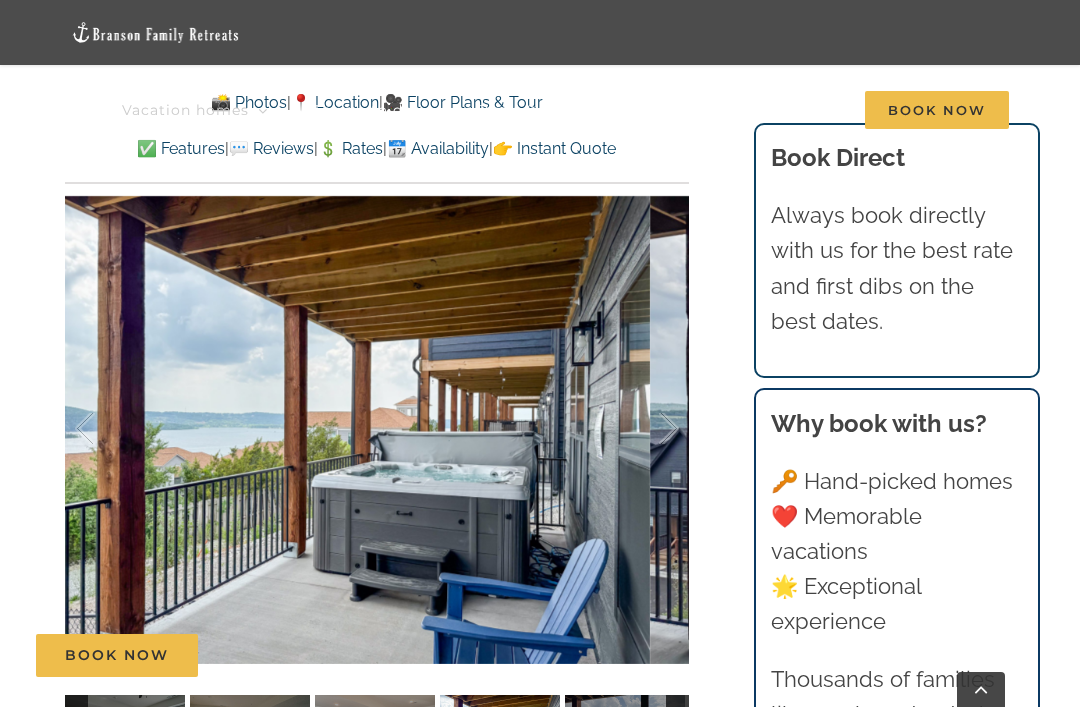 click at bounding box center (648, 429) 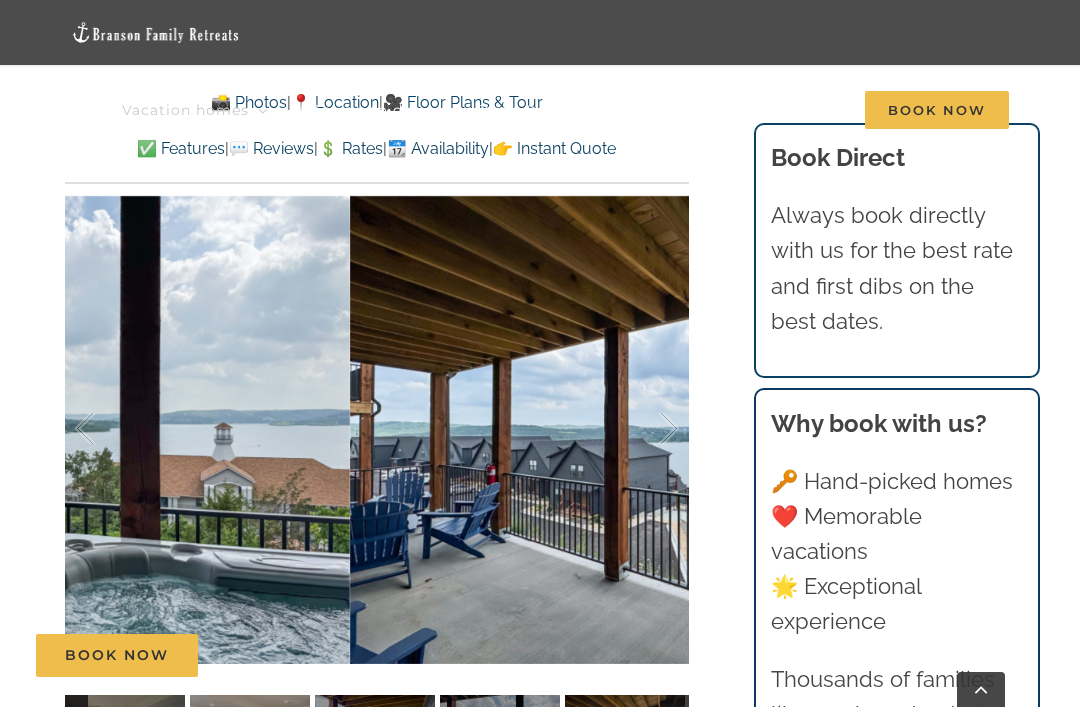 click at bounding box center [648, 429] 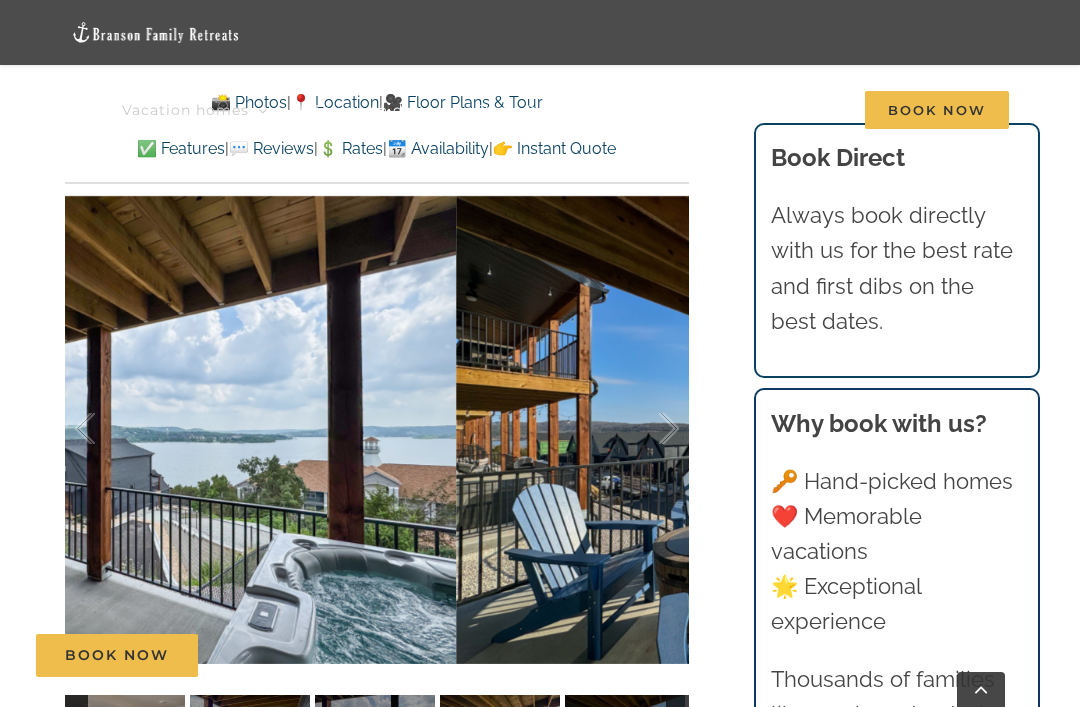 click at bounding box center (648, 429) 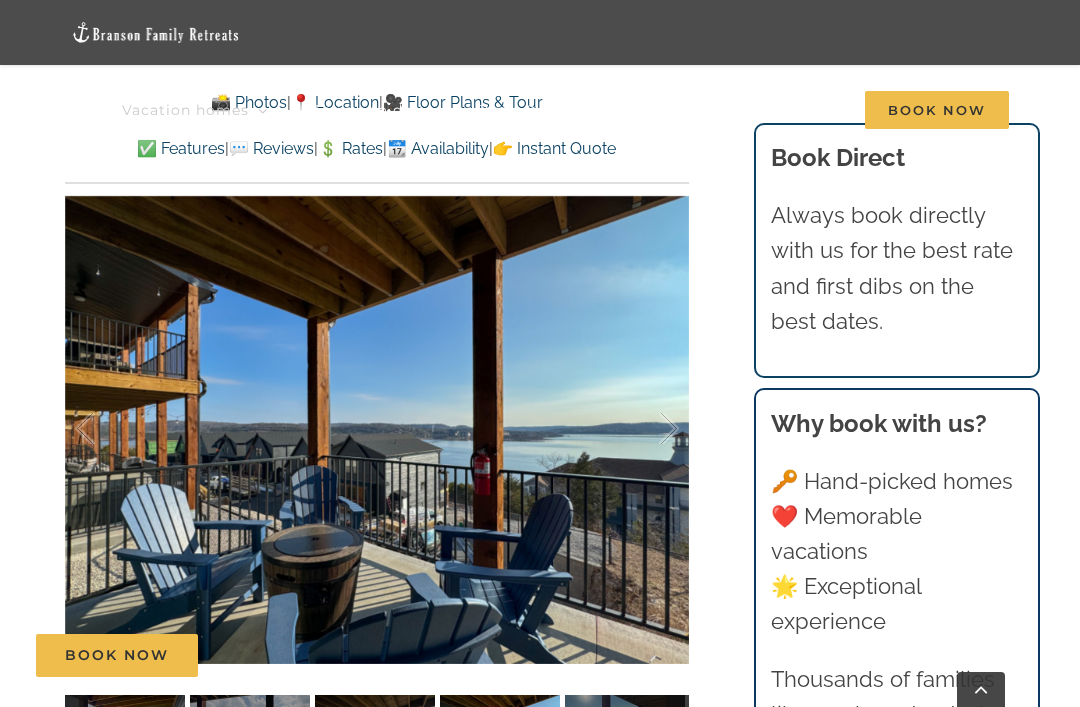 click at bounding box center (648, 429) 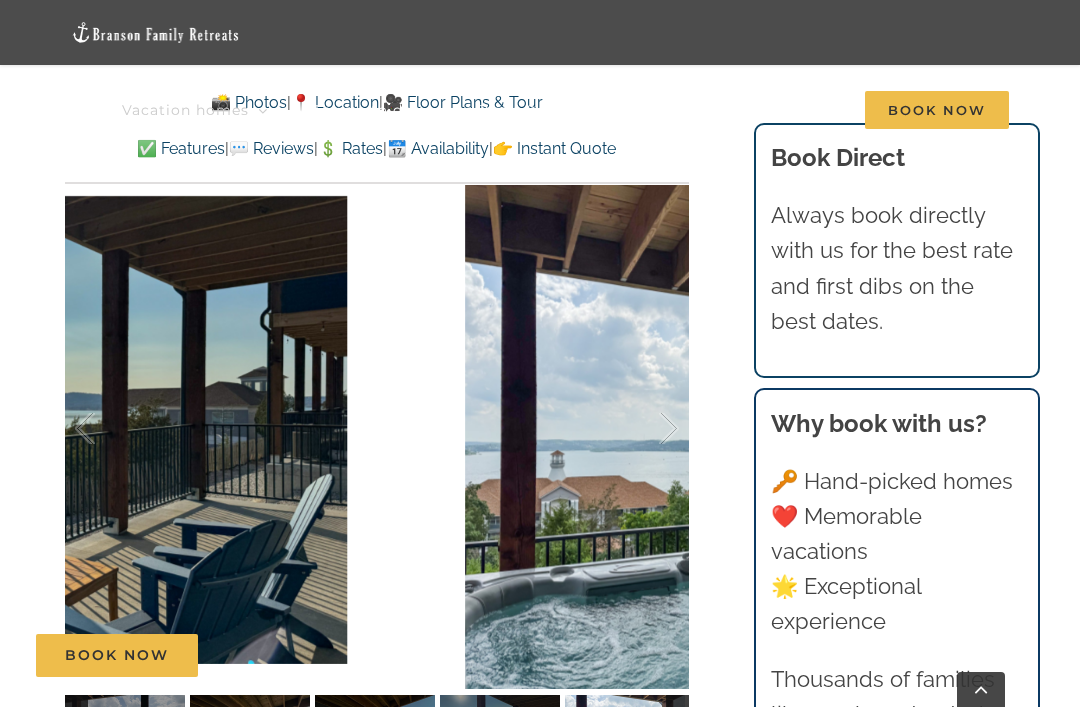 click at bounding box center (648, 429) 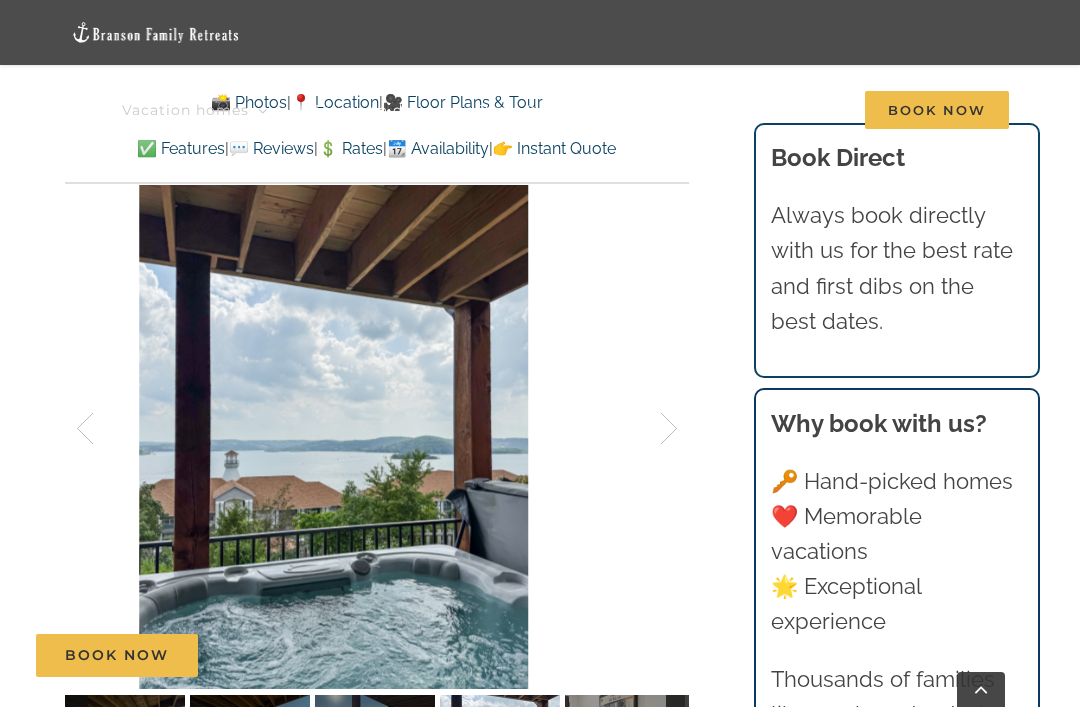 click at bounding box center [648, 429] 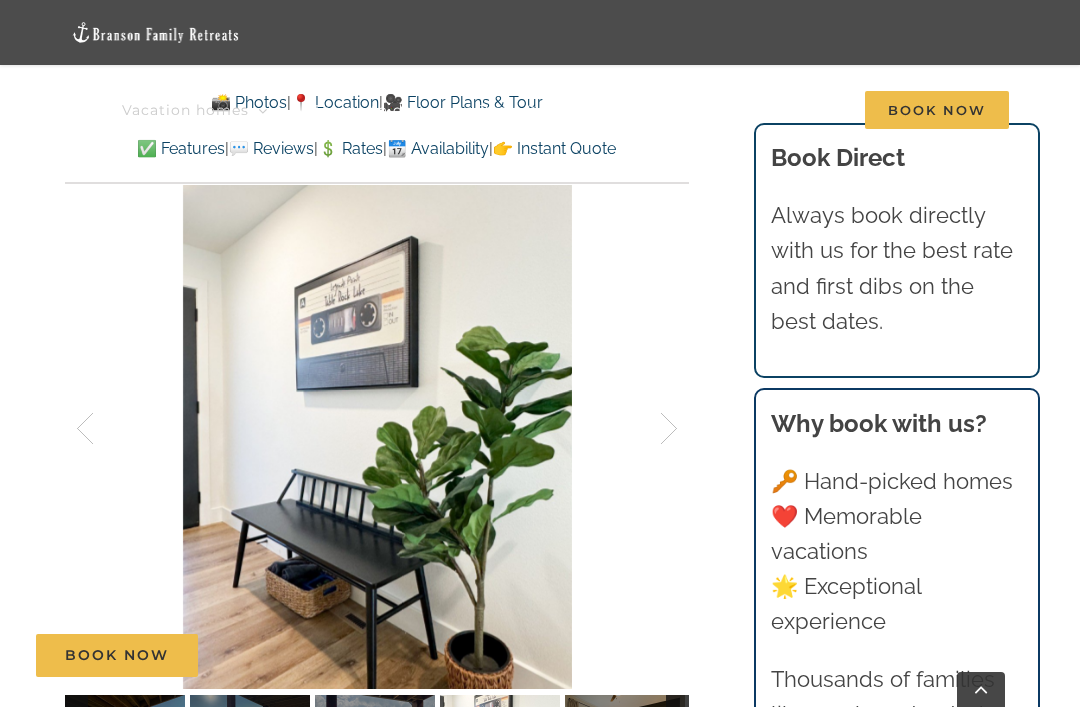 click at bounding box center [648, 429] 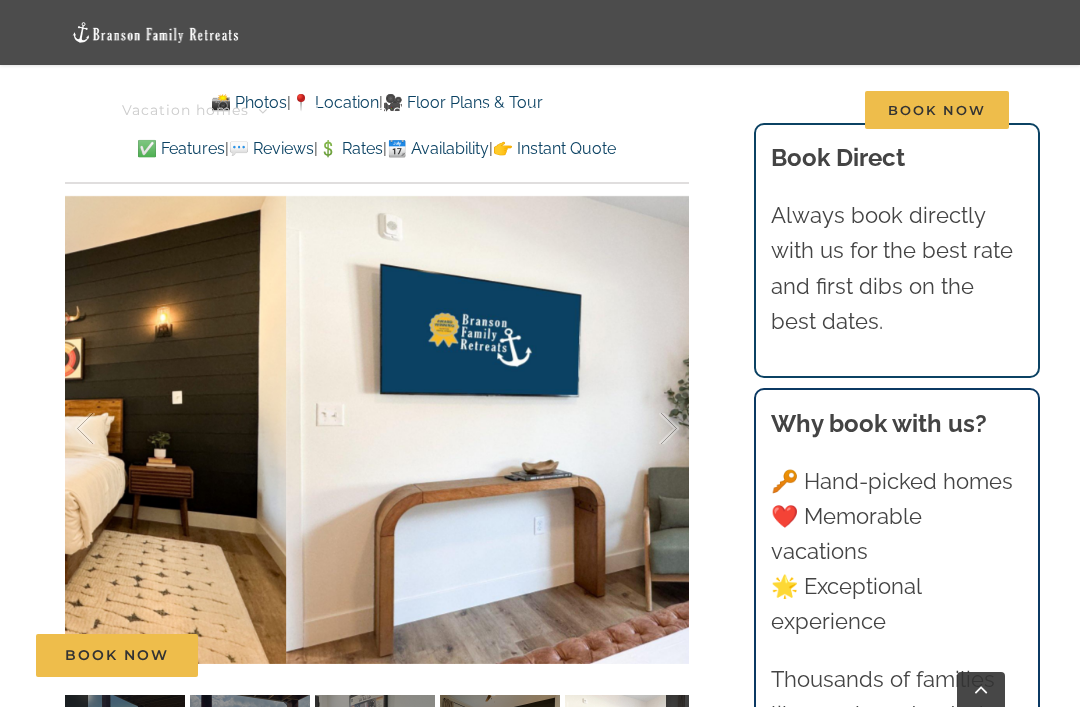 click at bounding box center (648, 429) 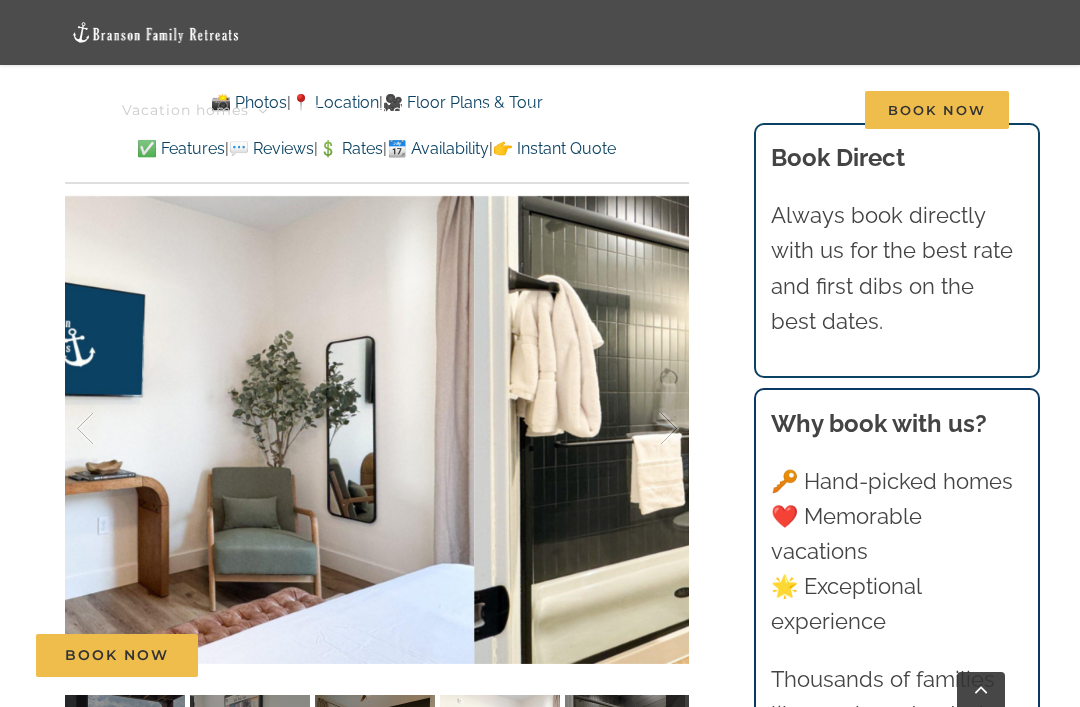 click at bounding box center [648, 429] 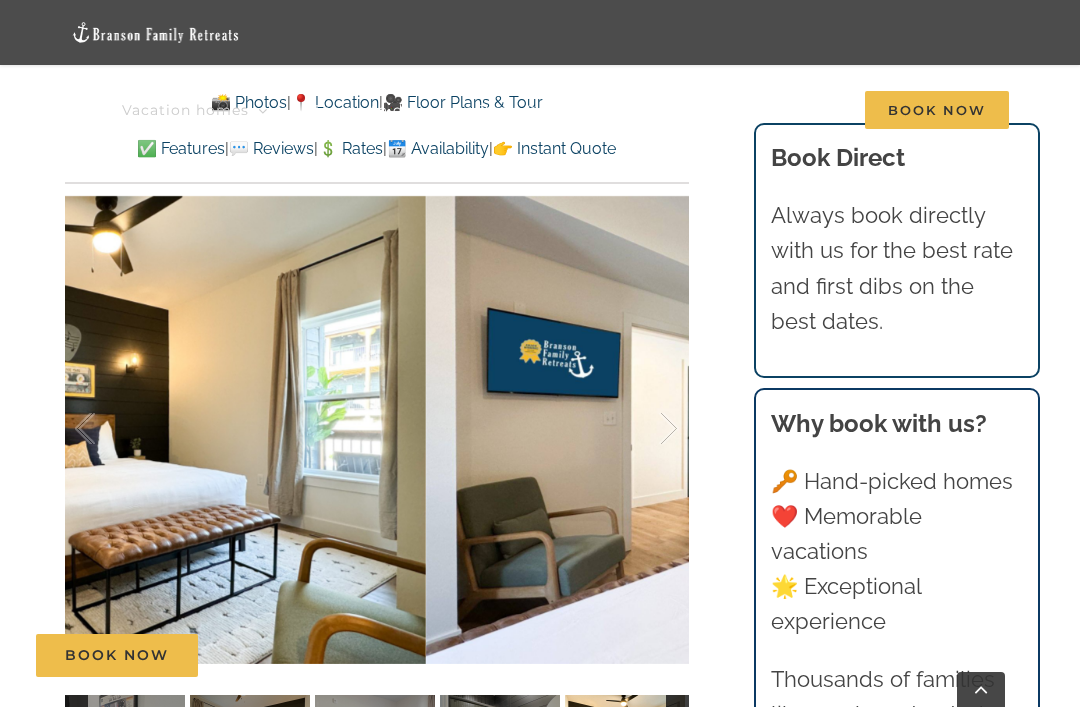 click at bounding box center (648, 429) 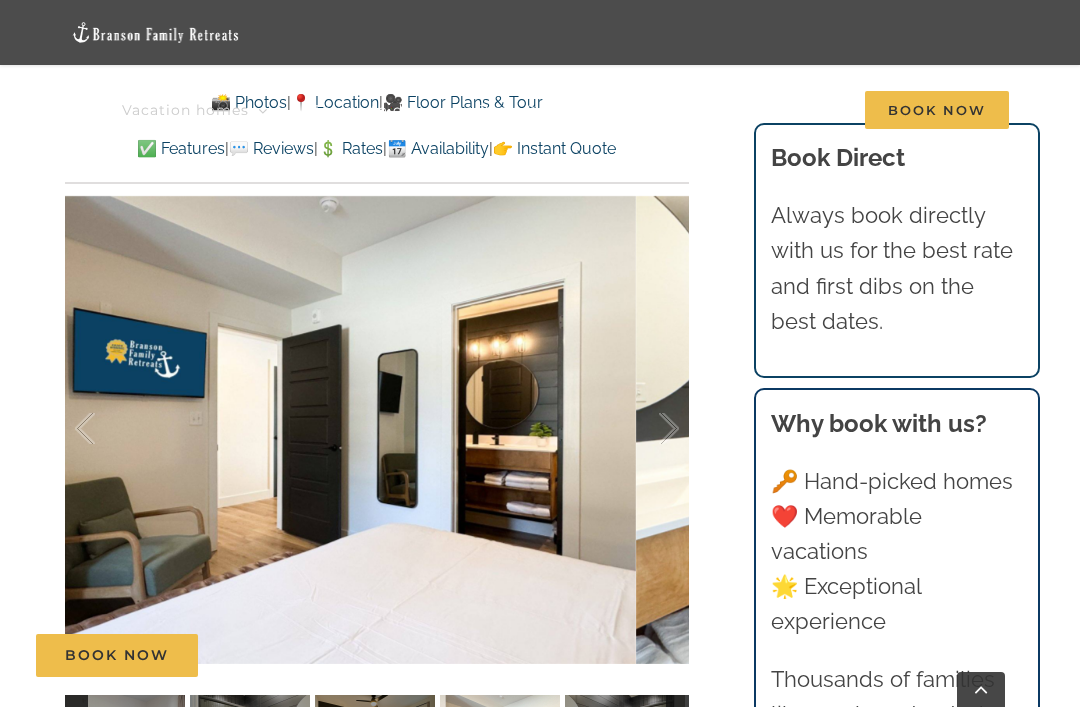 click at bounding box center (648, 429) 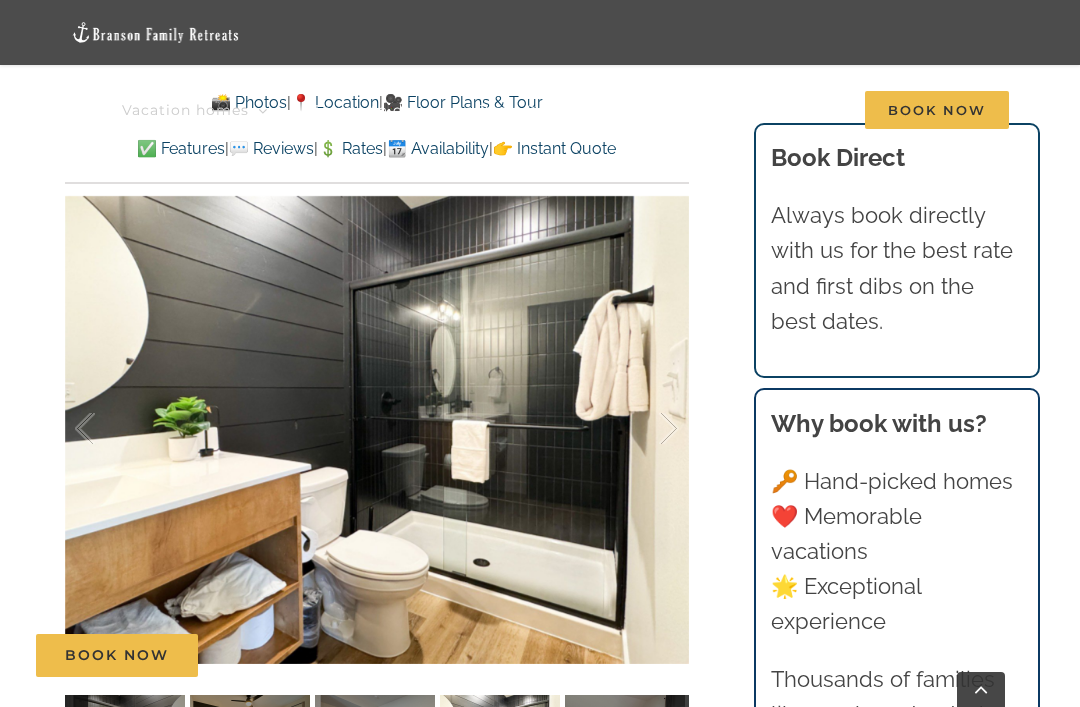 click at bounding box center (648, 429) 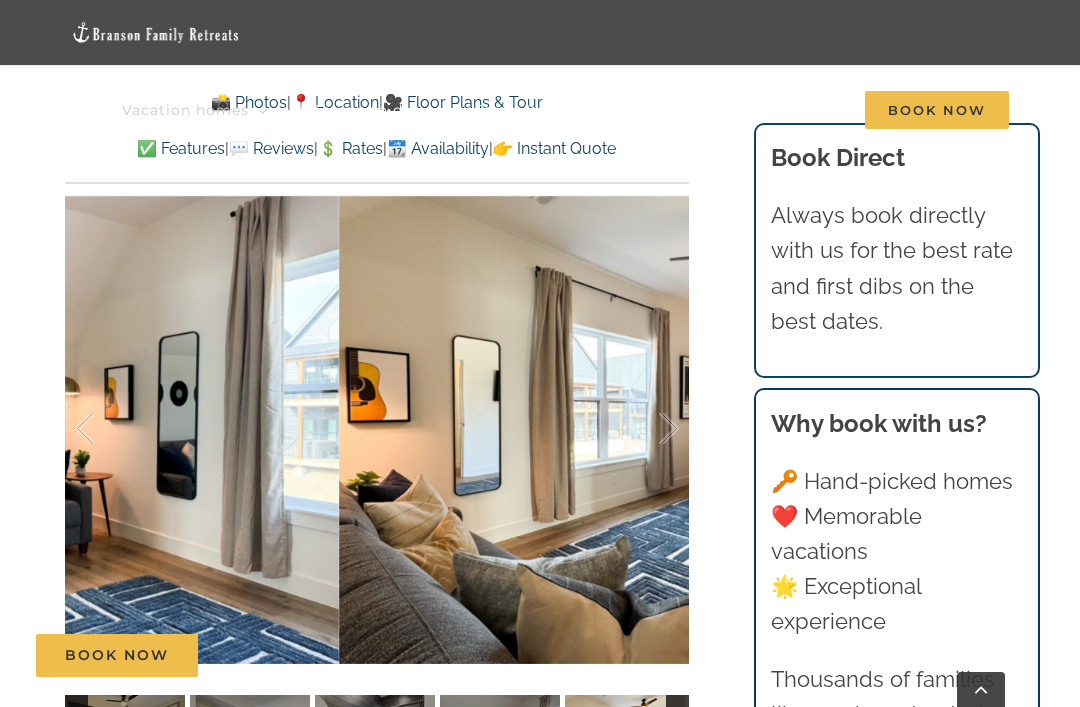 click at bounding box center [648, 429] 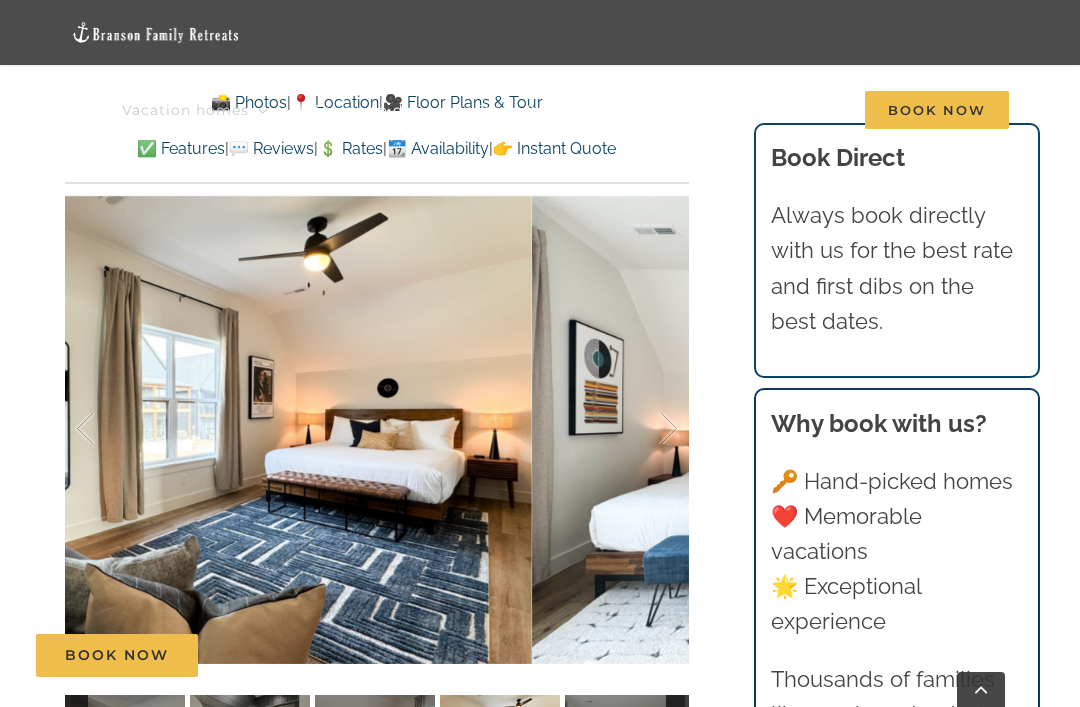 click at bounding box center (648, 429) 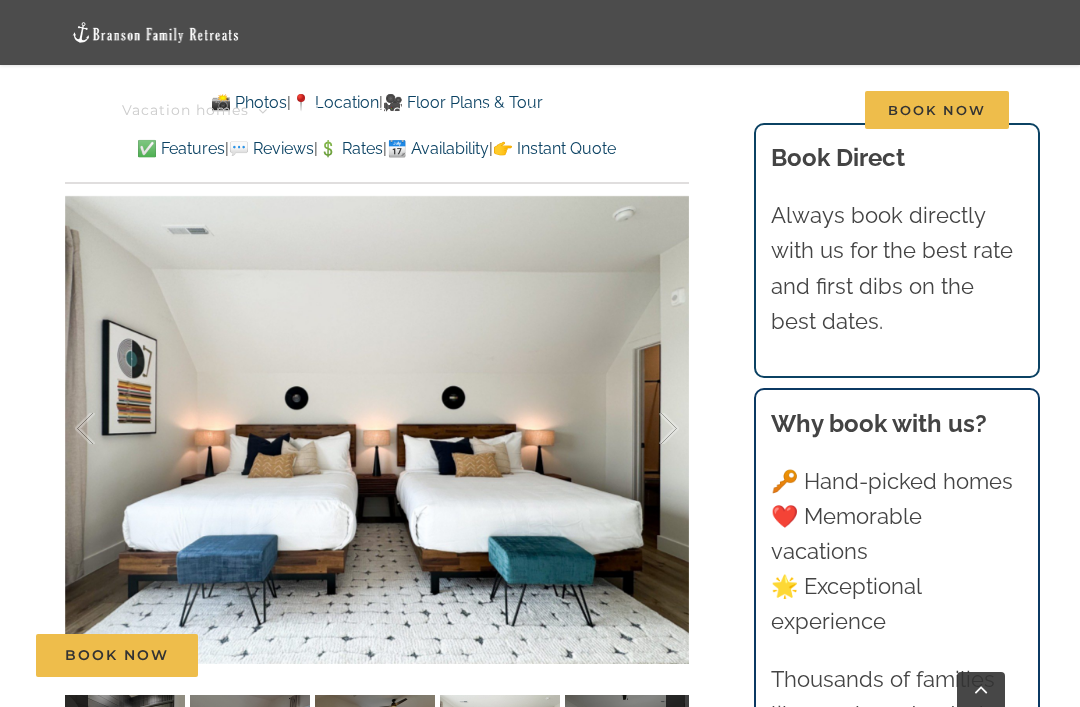 click at bounding box center [648, 429] 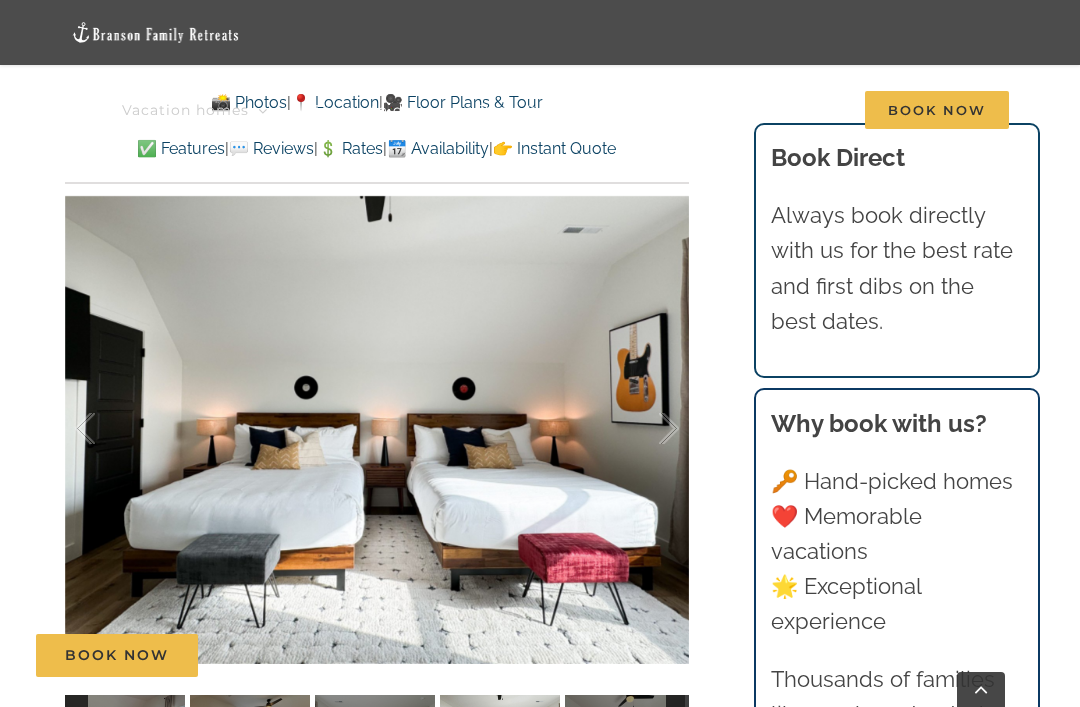 click at bounding box center [106, 429] 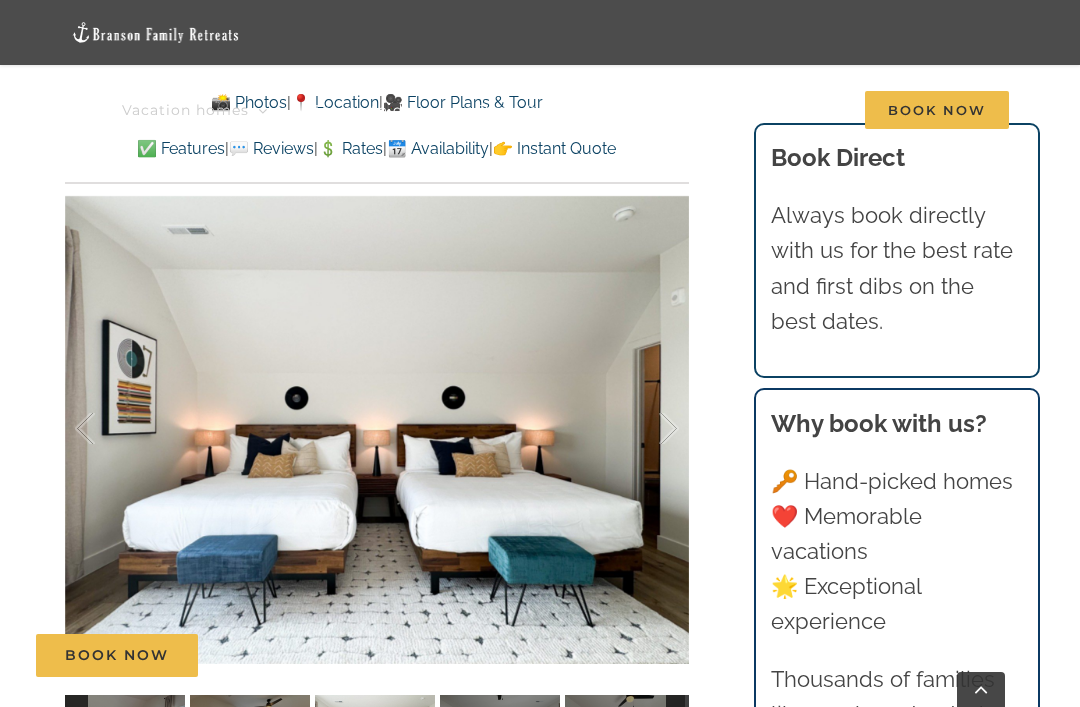 click at bounding box center [648, 429] 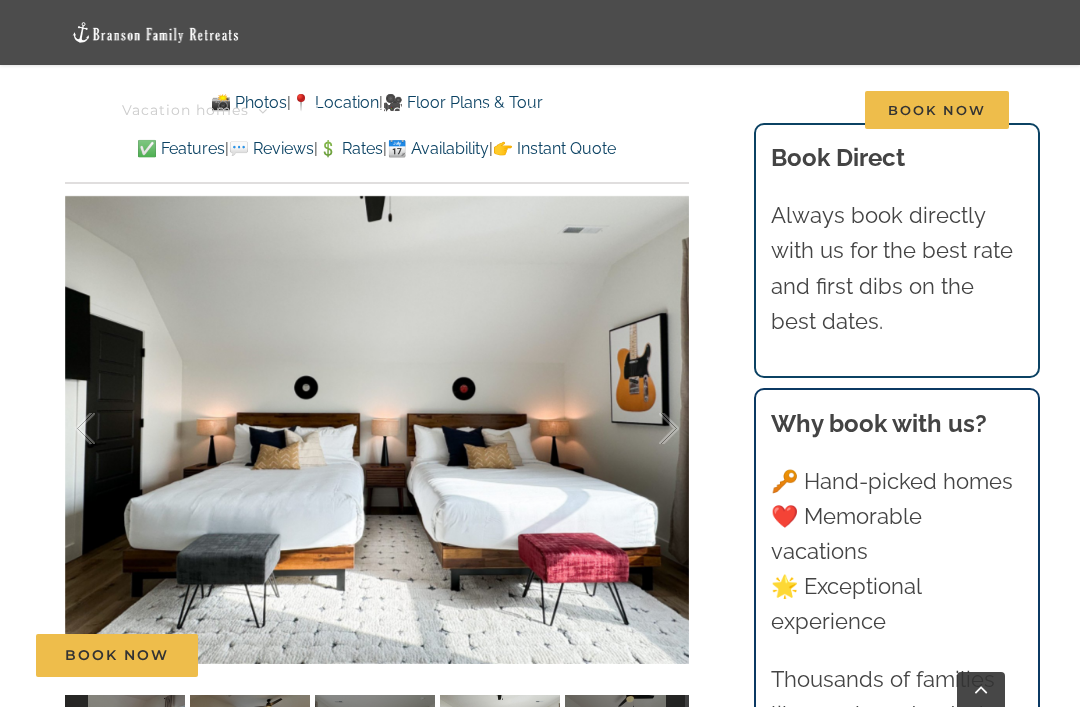 click at bounding box center [648, 429] 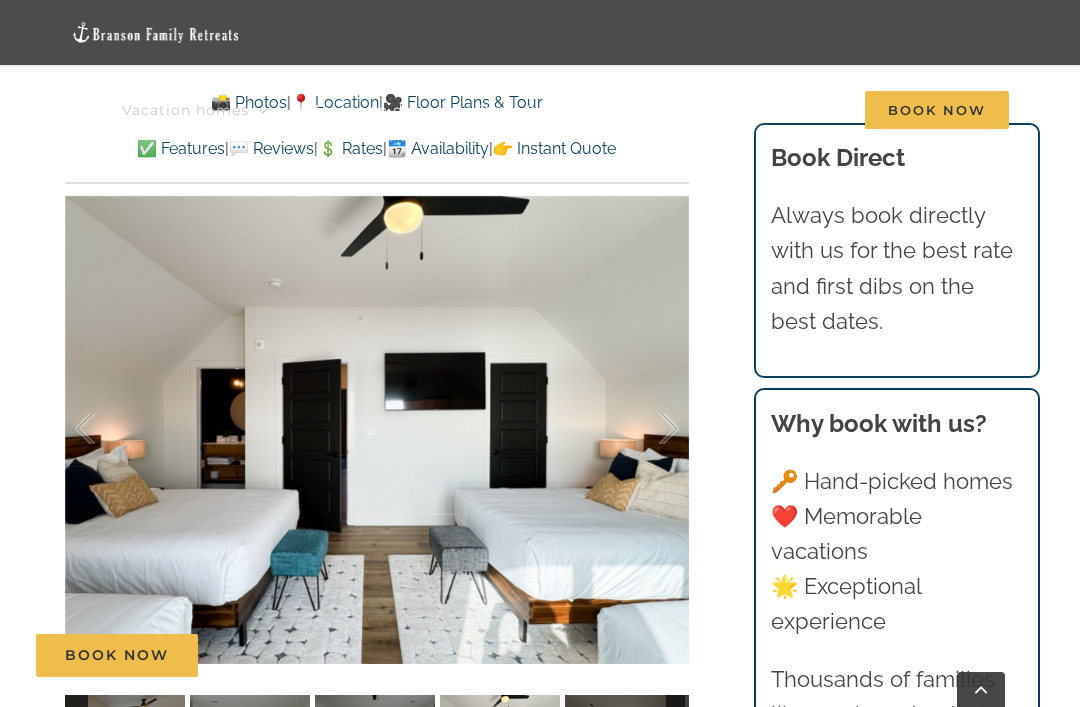 click at bounding box center (648, 429) 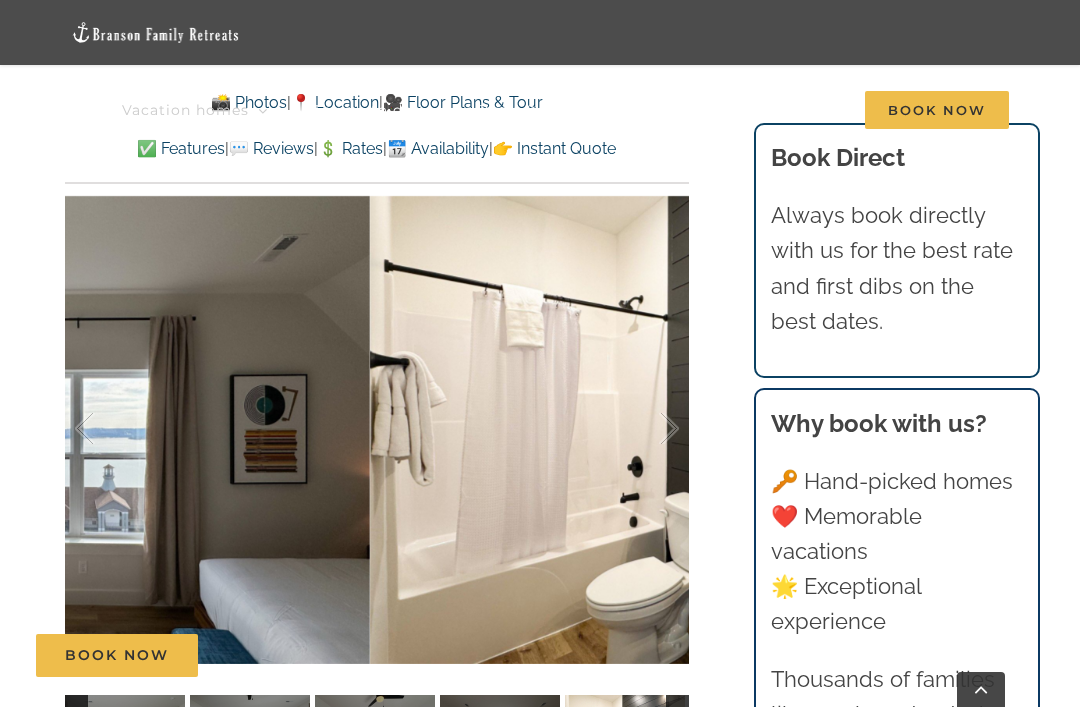 click at bounding box center [648, 429] 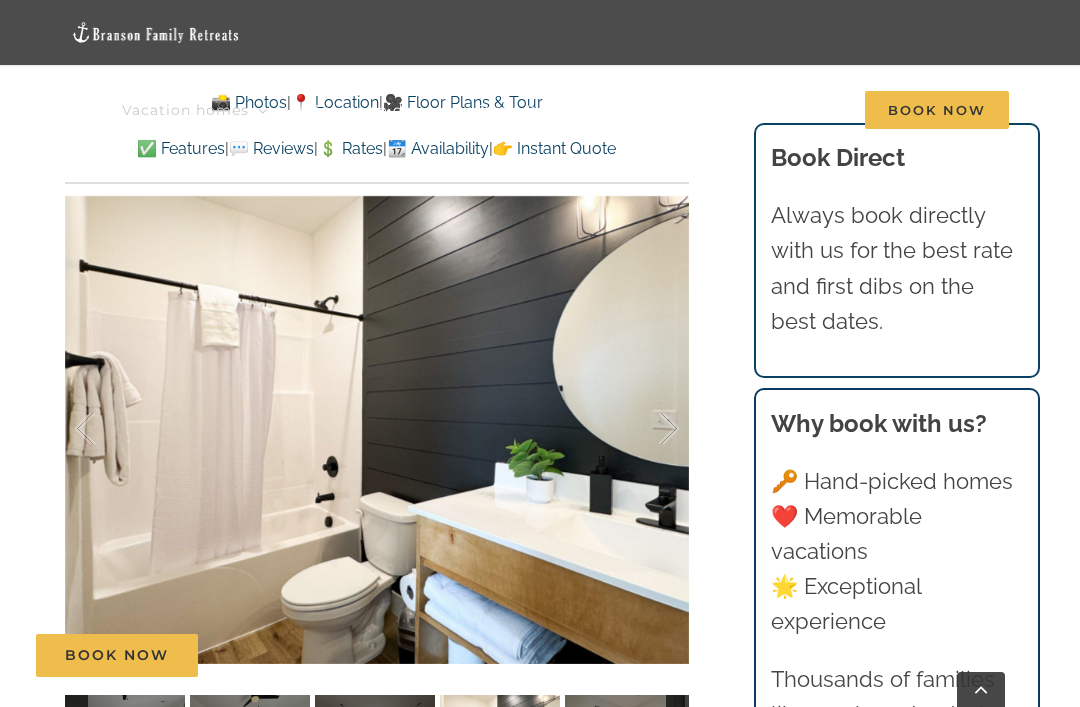 click at bounding box center (648, 429) 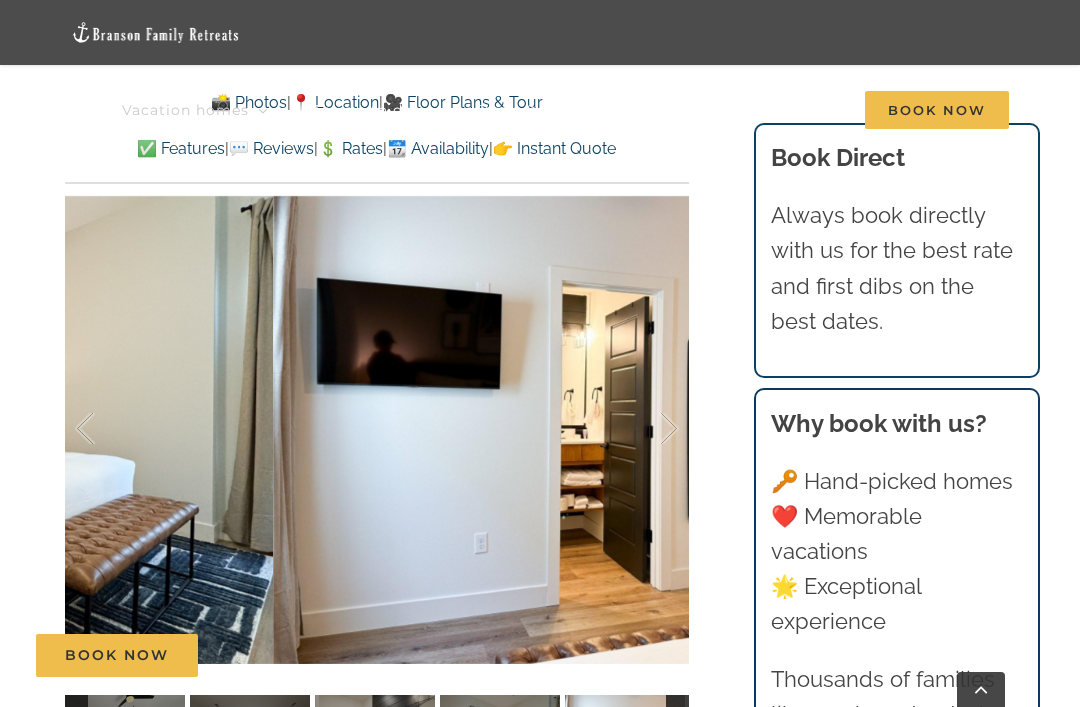 click at bounding box center [648, 429] 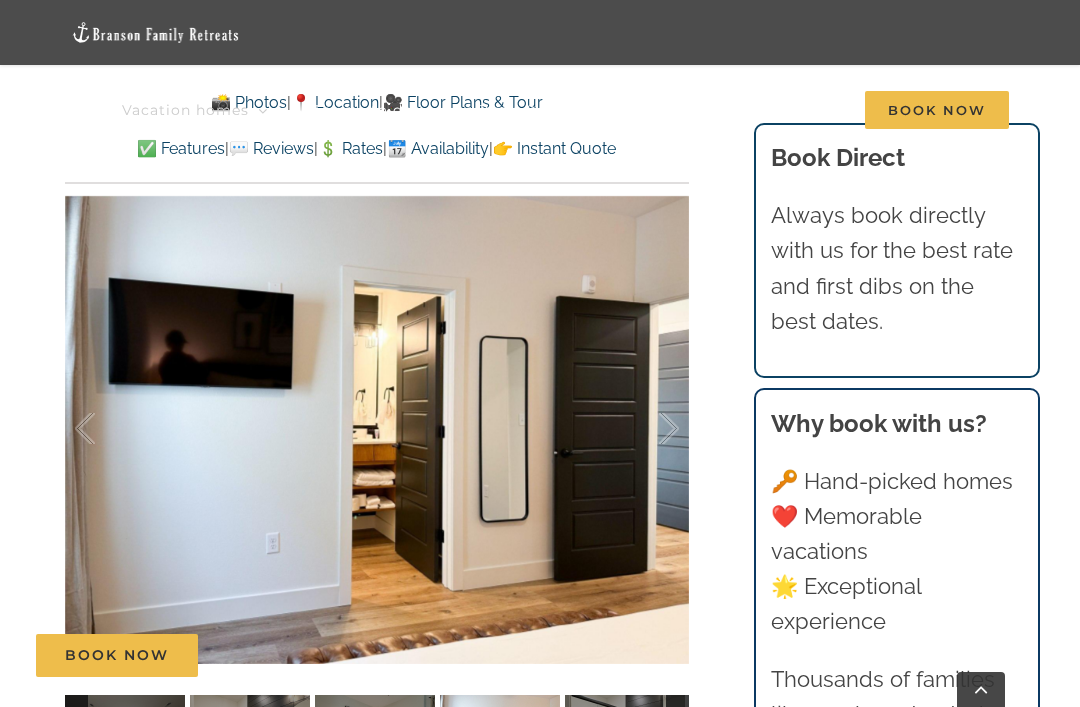 click at bounding box center (648, 429) 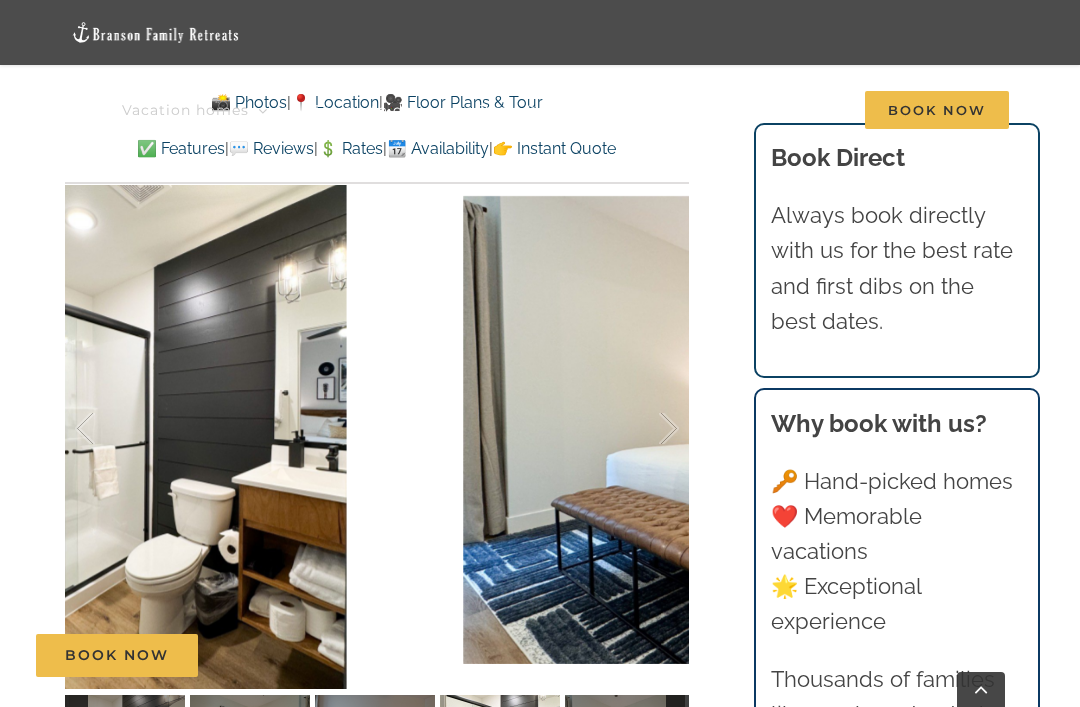 click at bounding box center [648, 429] 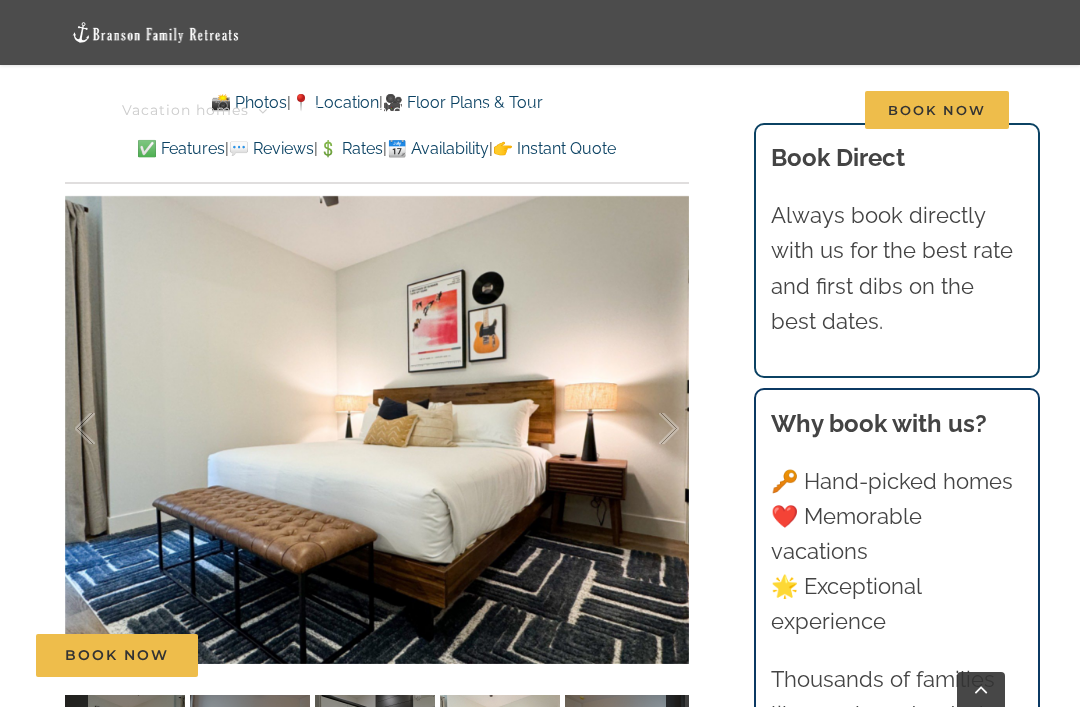 click at bounding box center [648, 429] 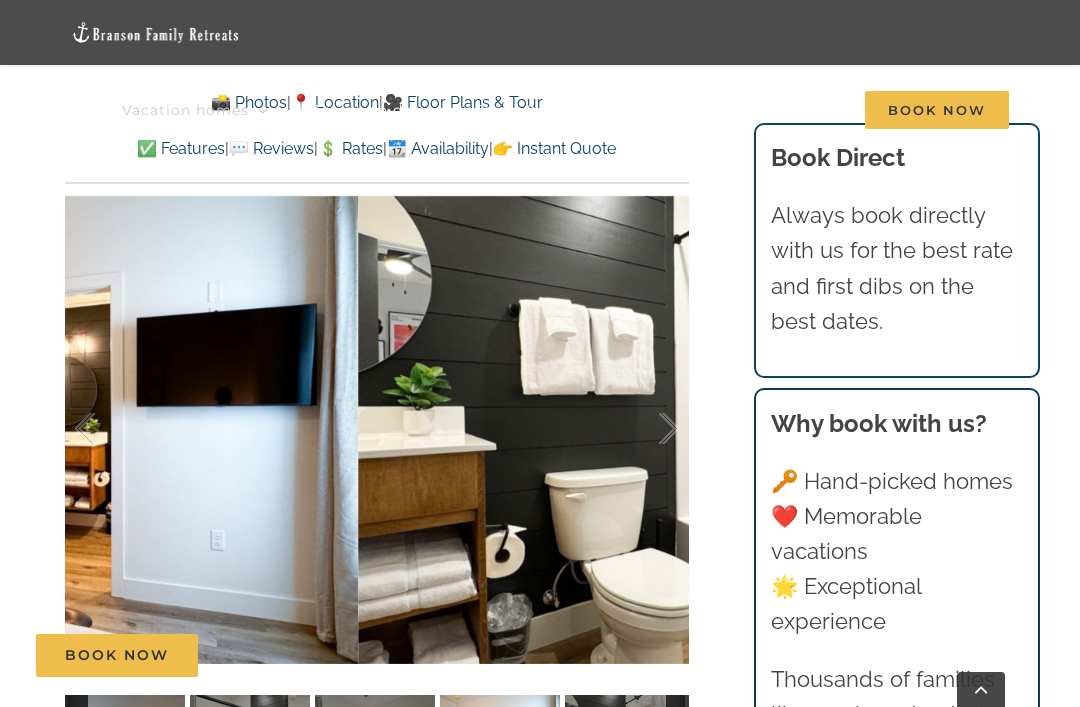 click at bounding box center [648, 429] 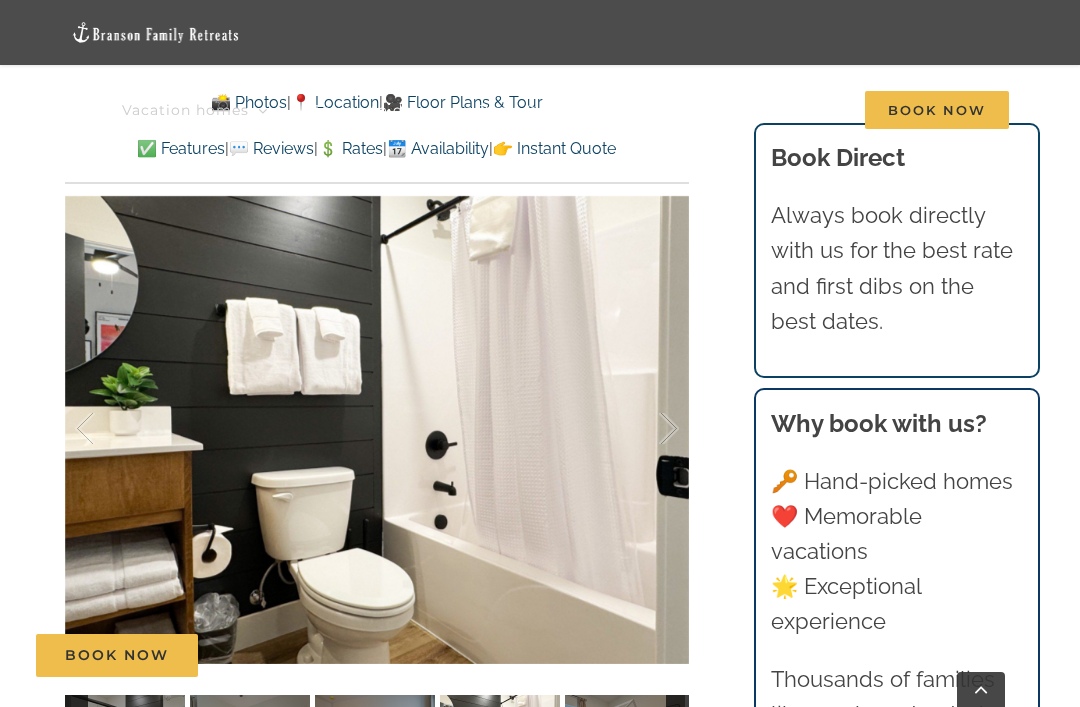 click at bounding box center (648, 429) 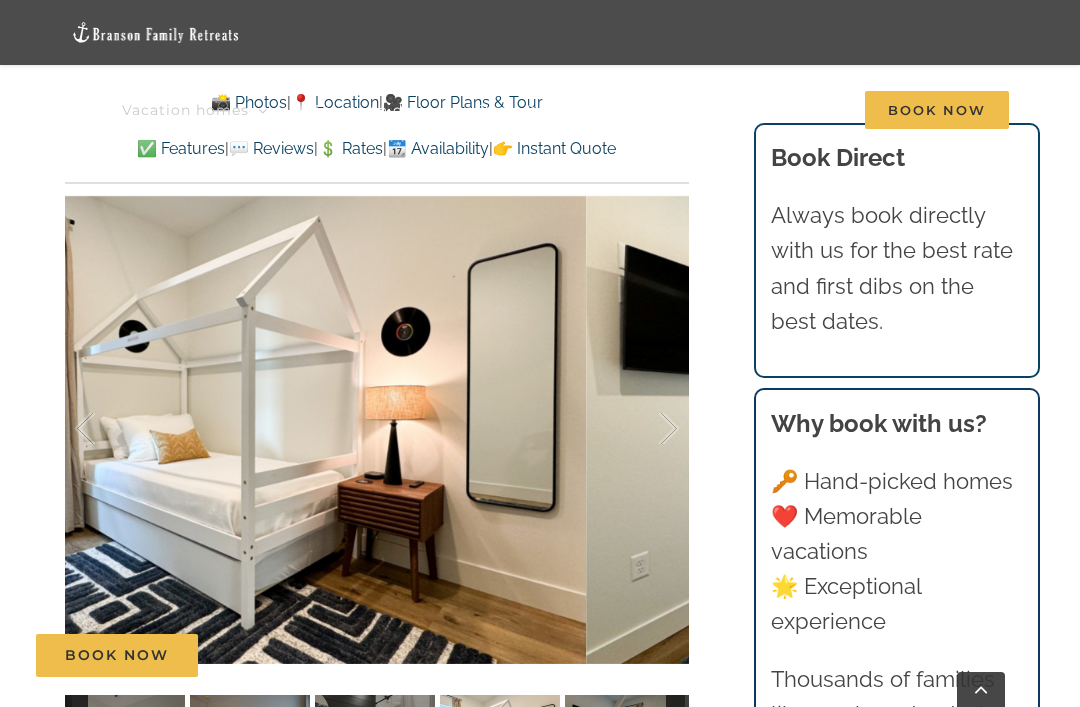 click at bounding box center (648, 429) 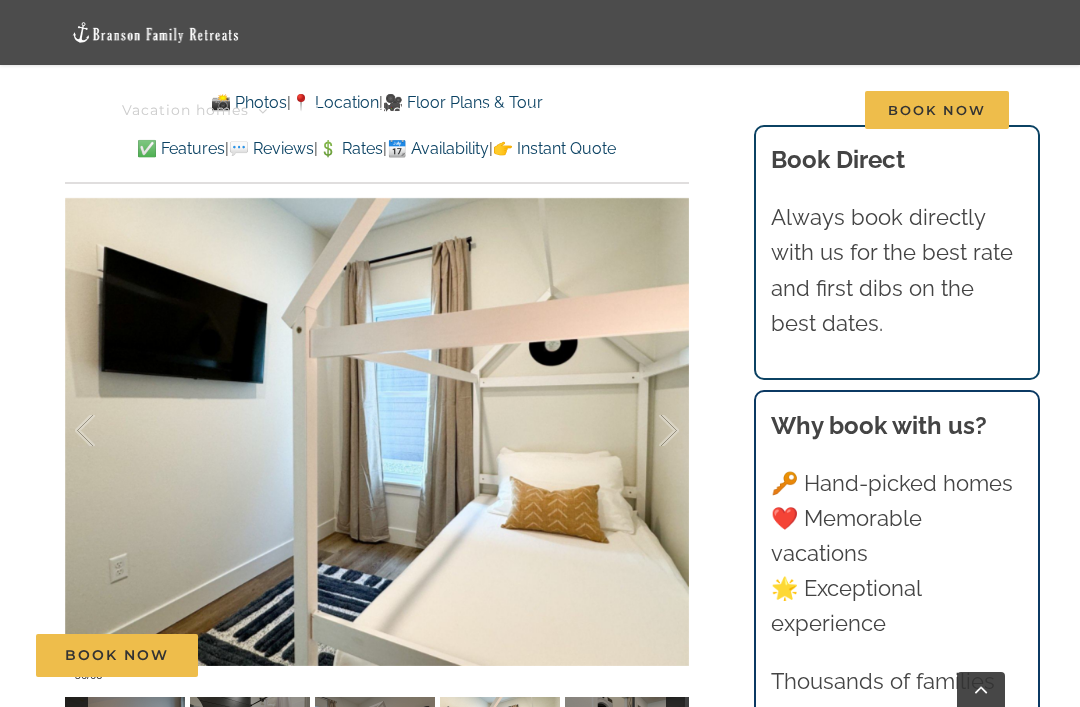 scroll, scrollTop: 1213, scrollLeft: 0, axis: vertical 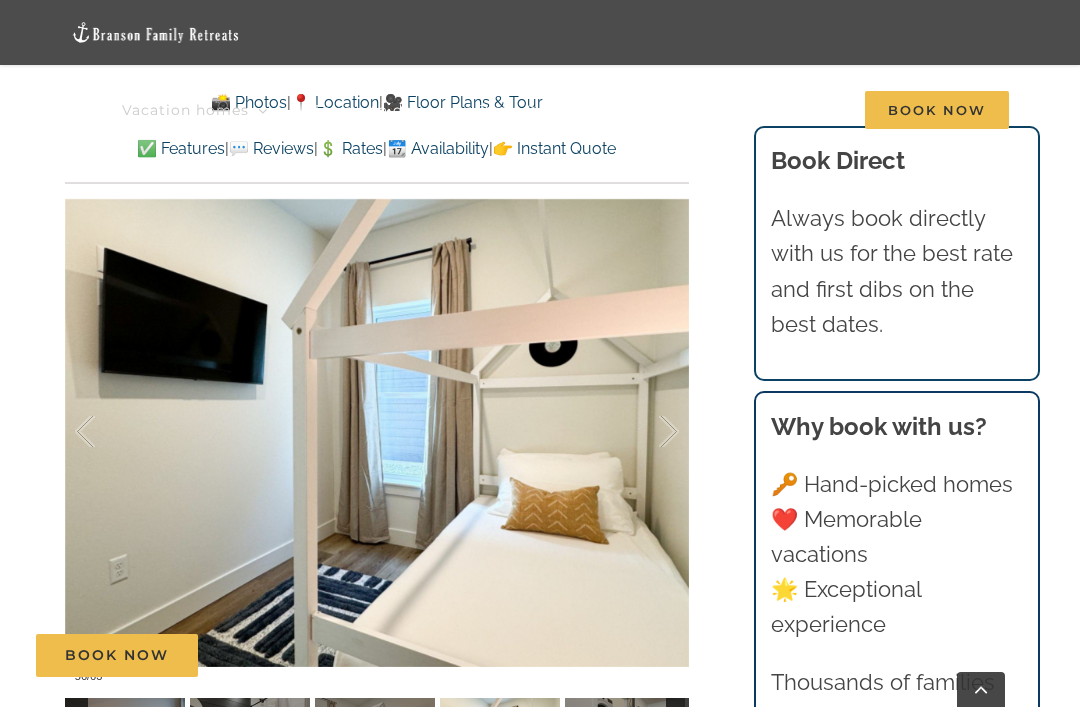 click at bounding box center (648, 432) 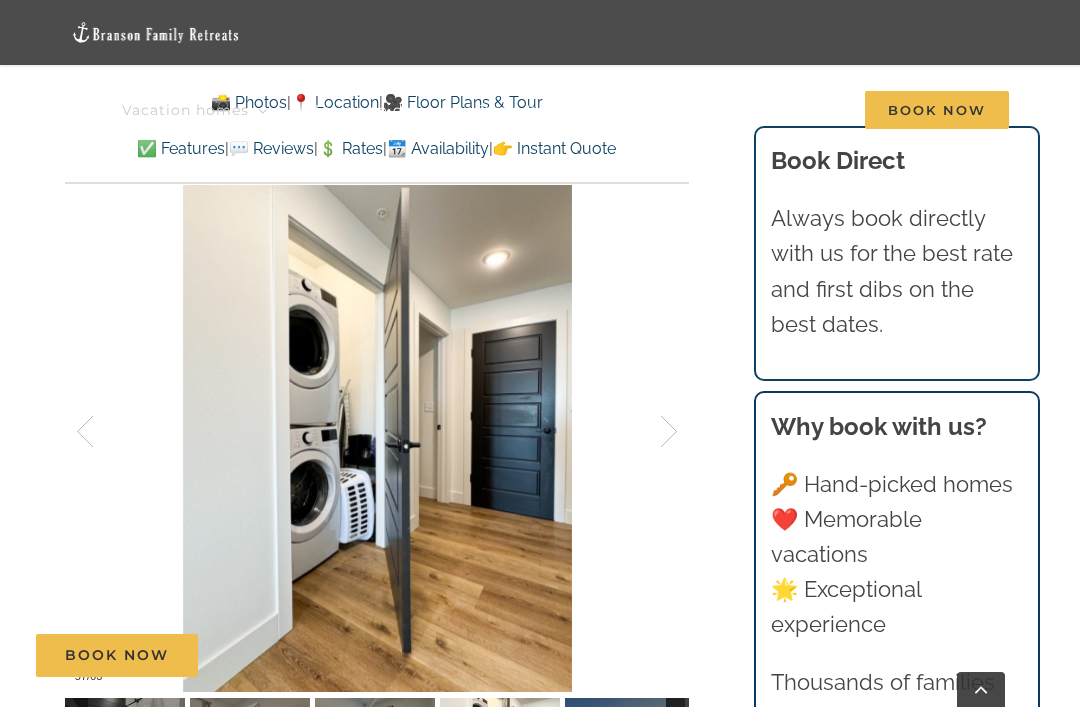 click at bounding box center (648, 432) 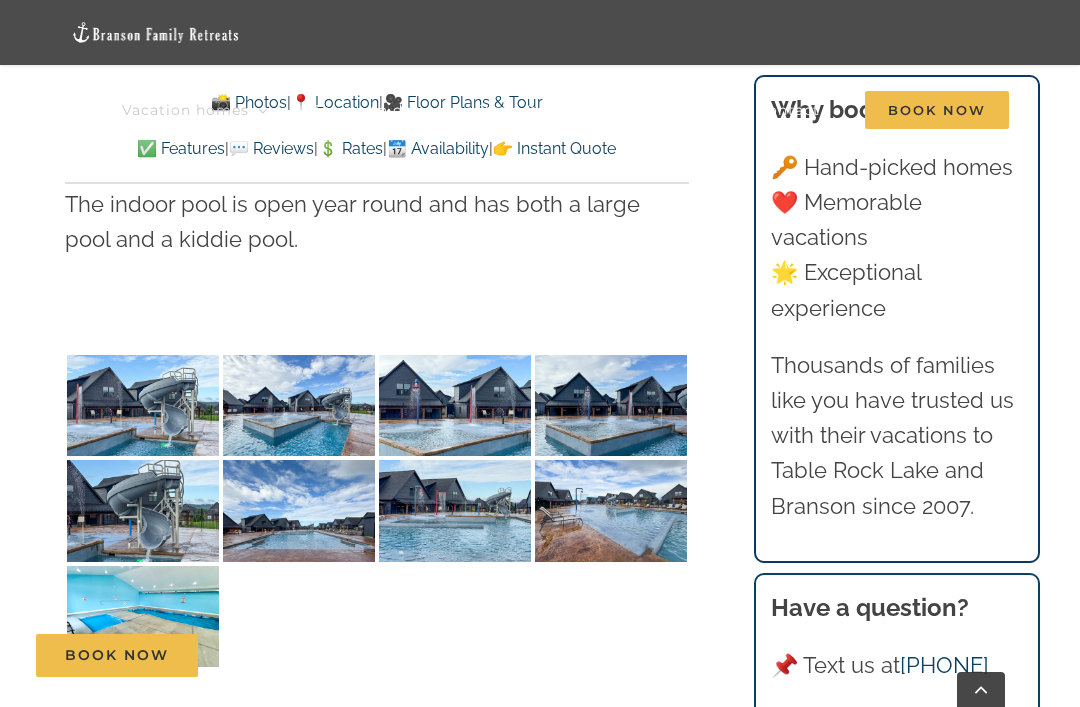 scroll, scrollTop: 4365, scrollLeft: 0, axis: vertical 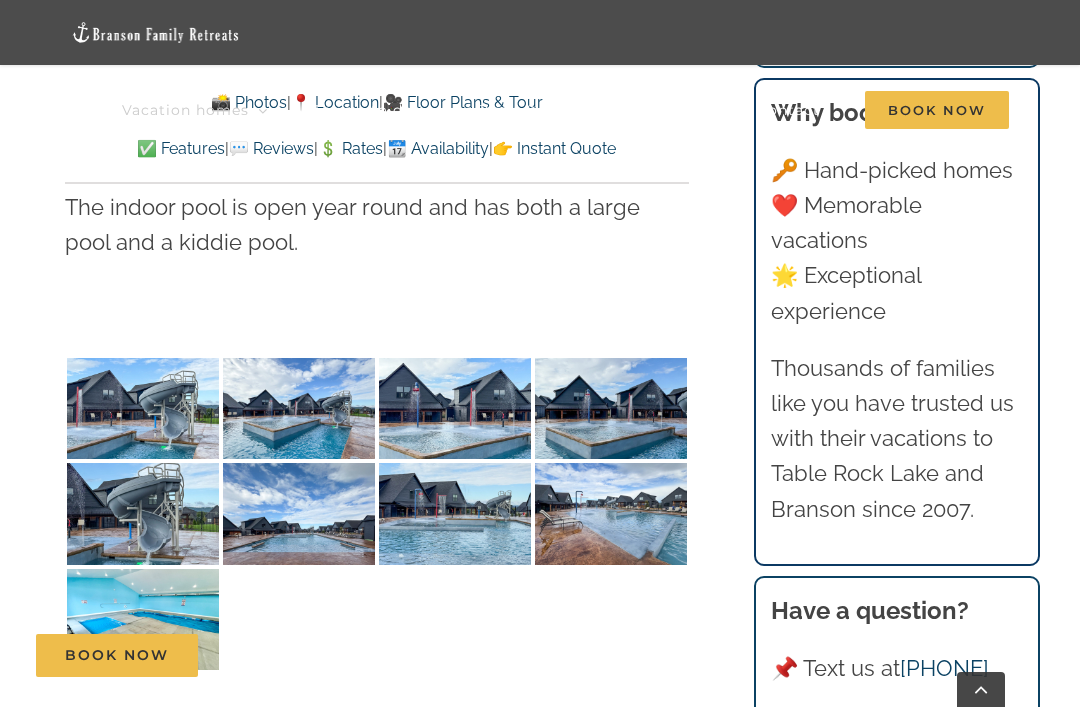 click at bounding box center (143, 408) 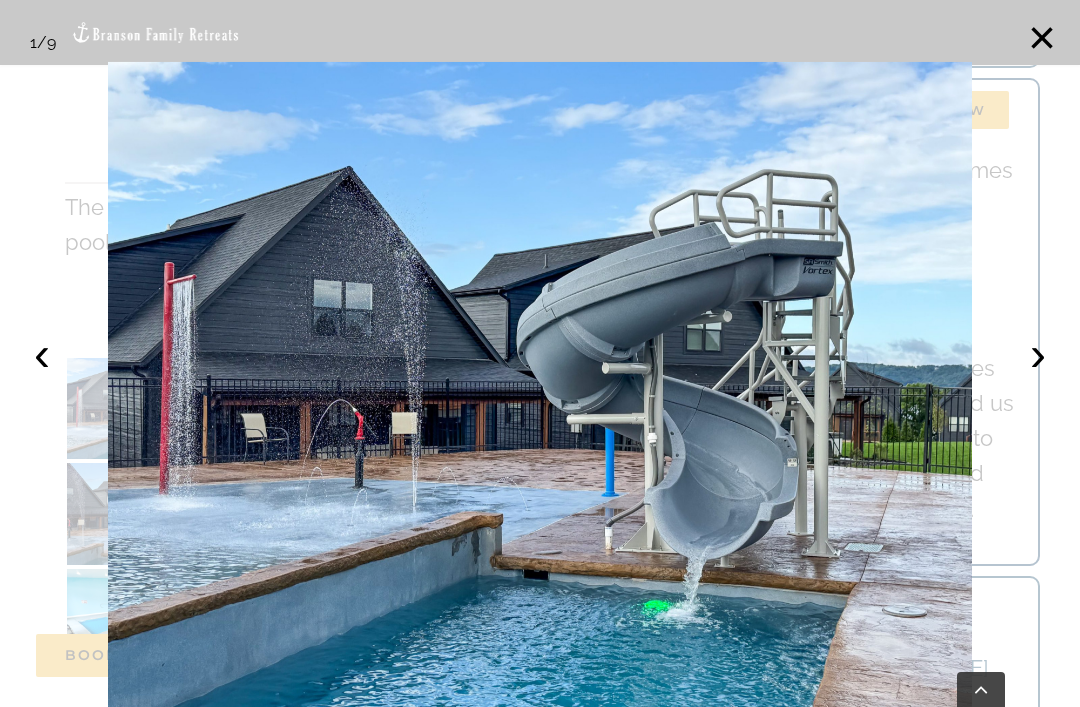 click on "›" at bounding box center (1038, 354) 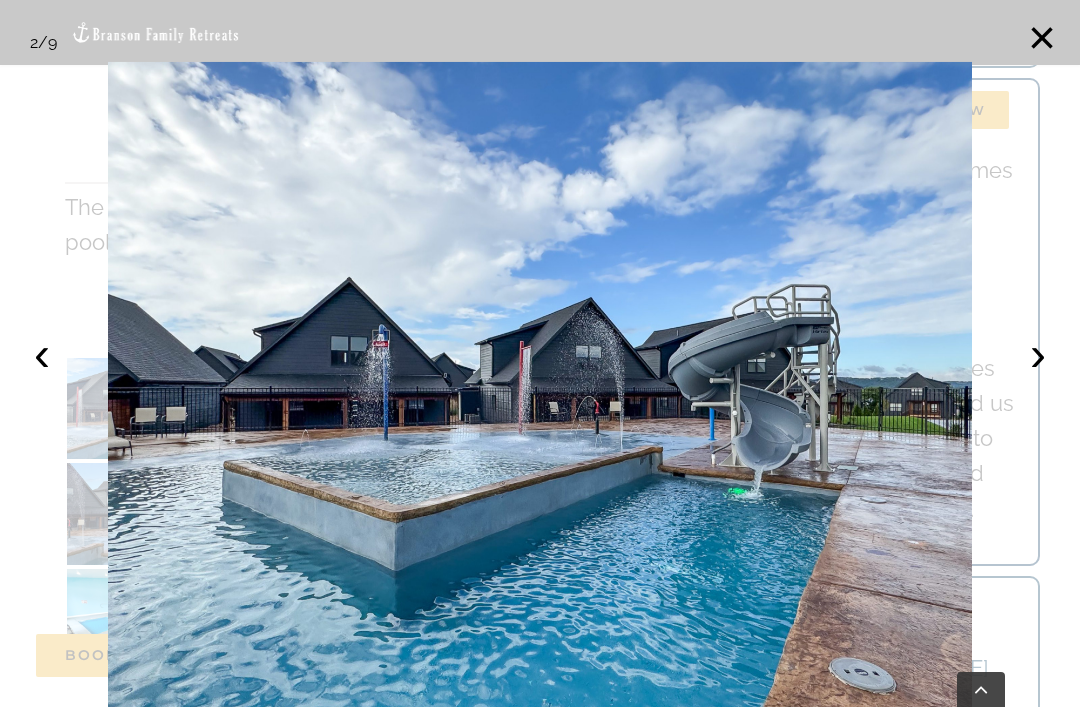click on "›" at bounding box center [1038, 354] 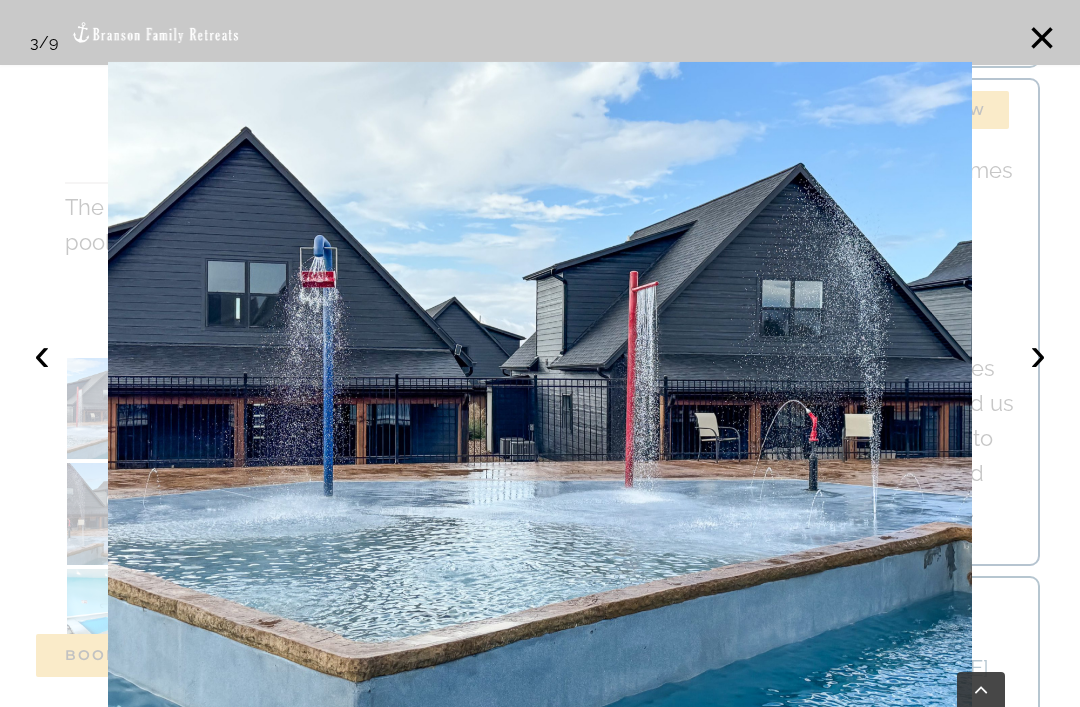 click on "›" at bounding box center [1038, 354] 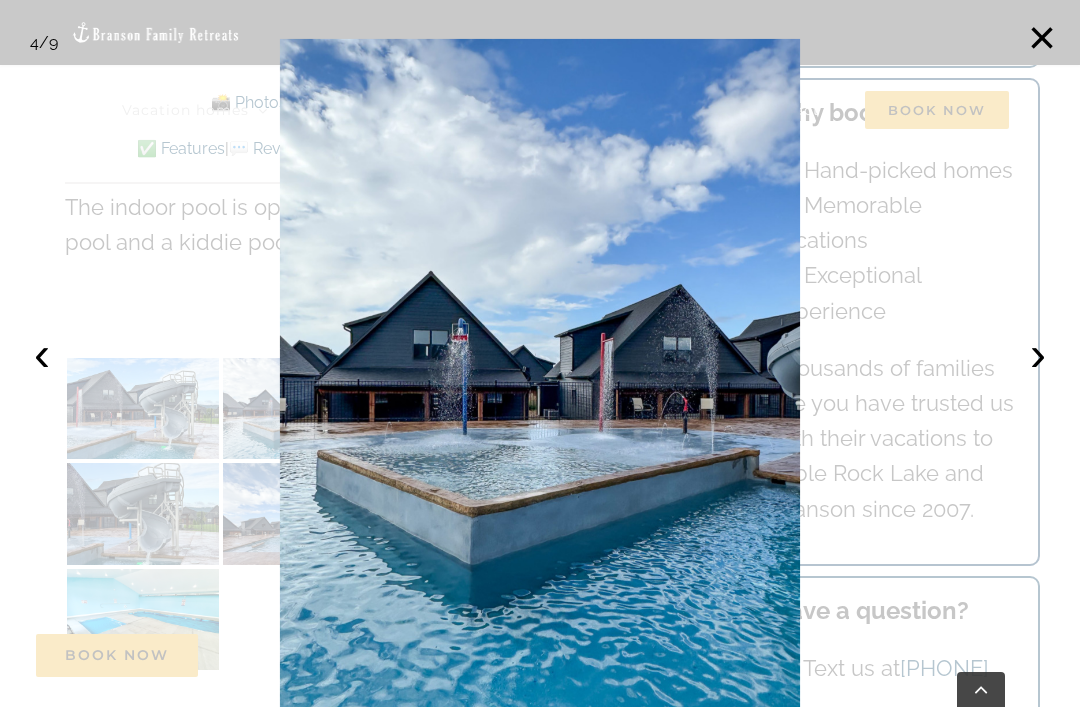 click on "›" at bounding box center [1038, 354] 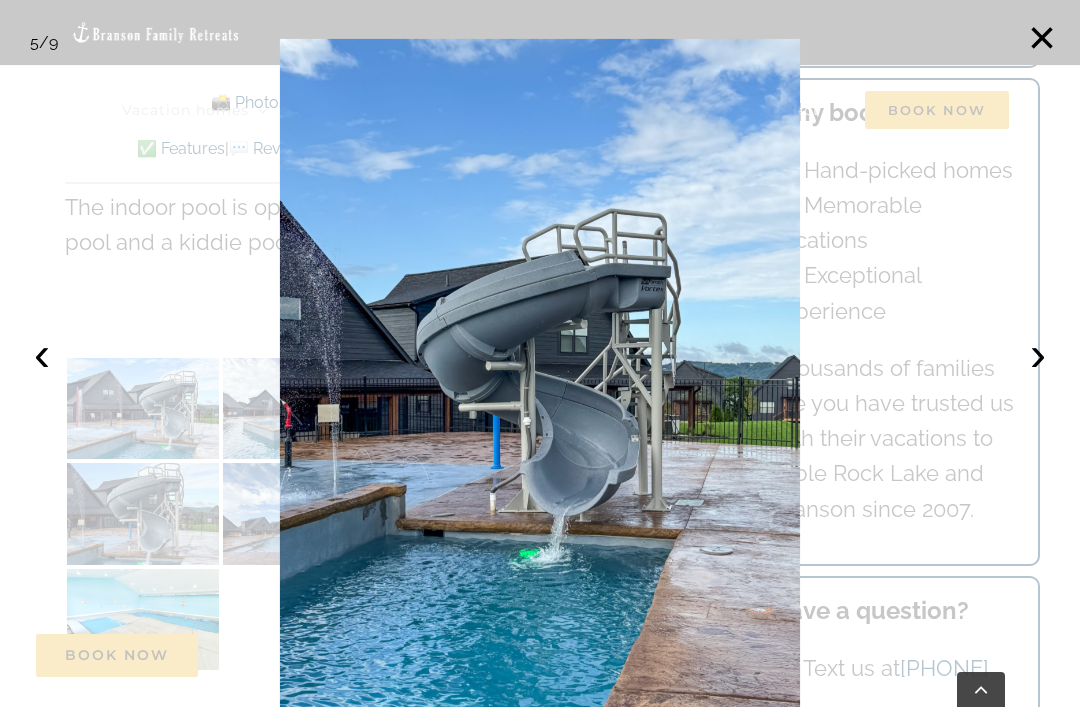click on "›" at bounding box center [1038, 354] 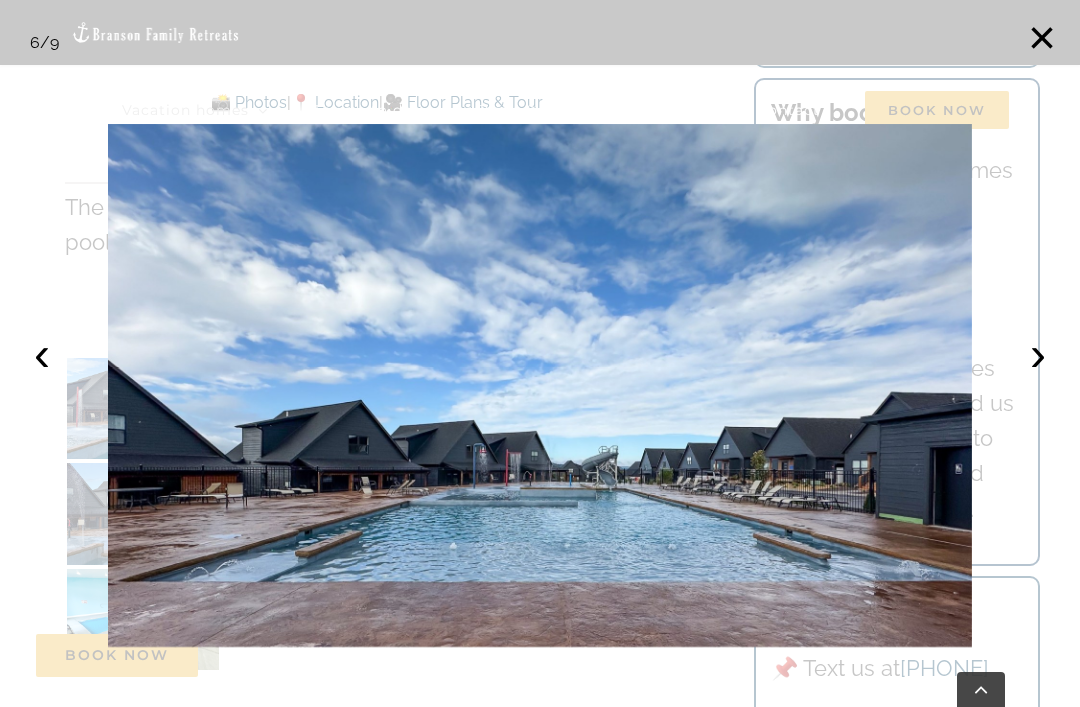 click on "›" at bounding box center (1038, 354) 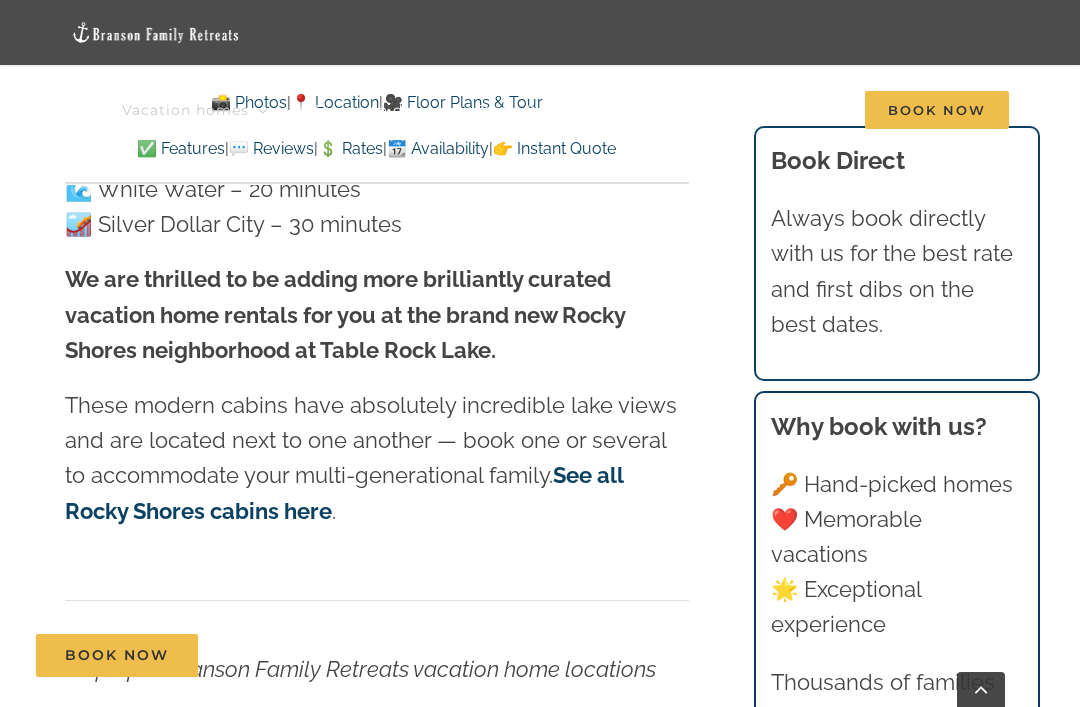 scroll, scrollTop: 5776, scrollLeft: 0, axis: vertical 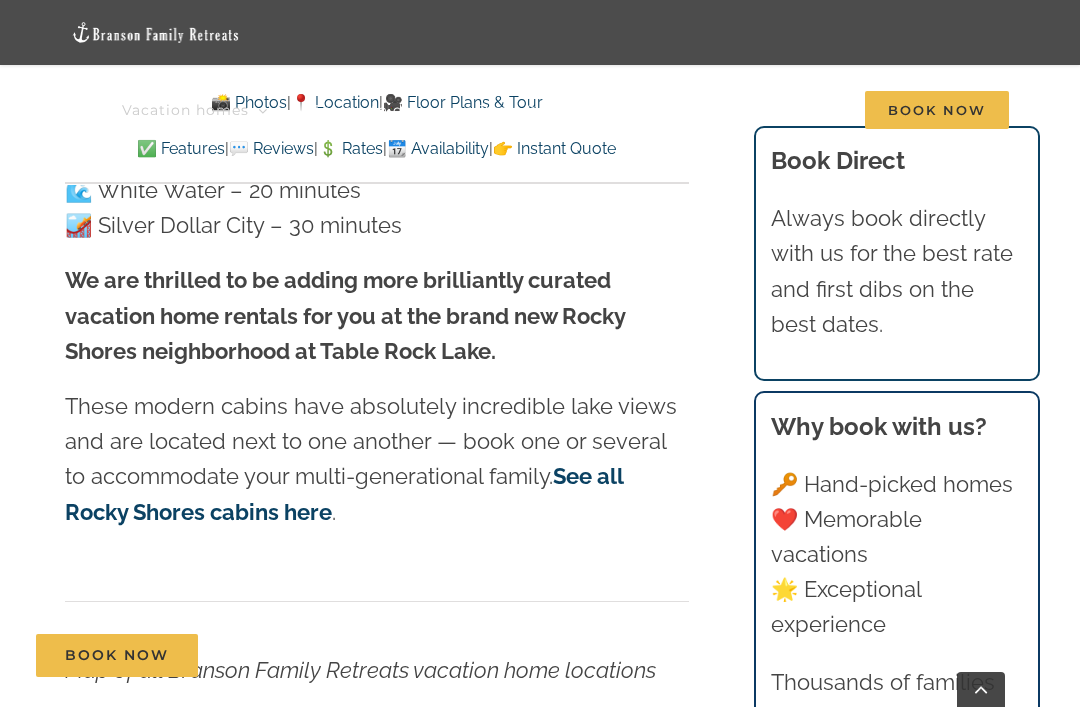 click on "See all Rocky Shores cabins here" at bounding box center (344, 493) 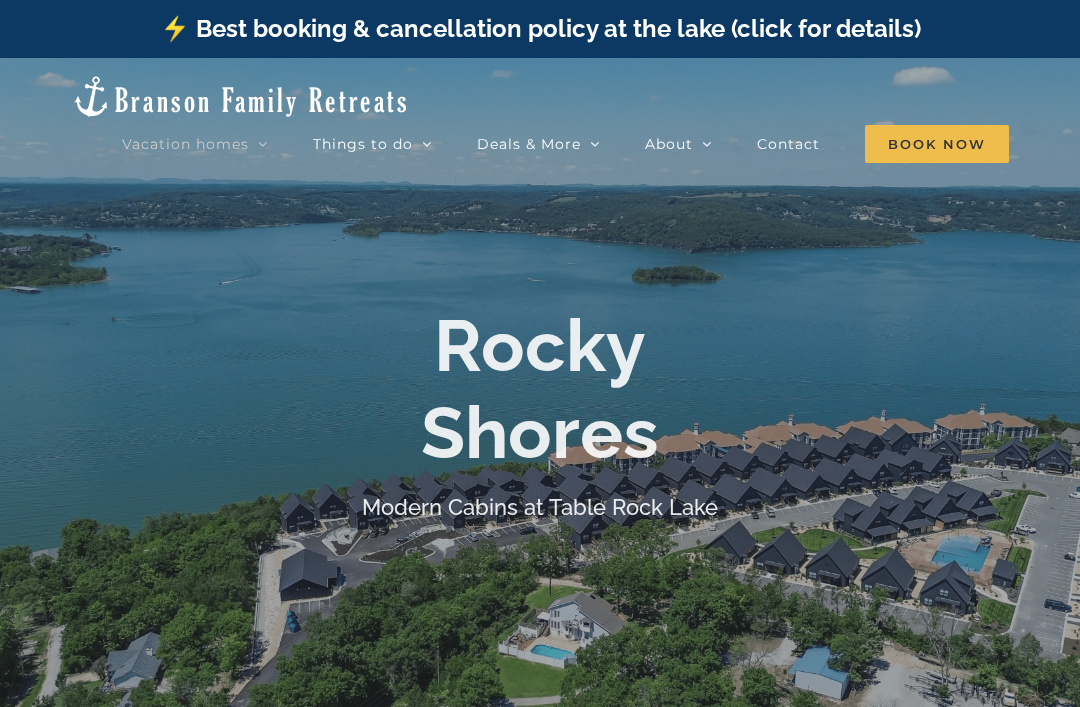 scroll, scrollTop: 0, scrollLeft: 0, axis: both 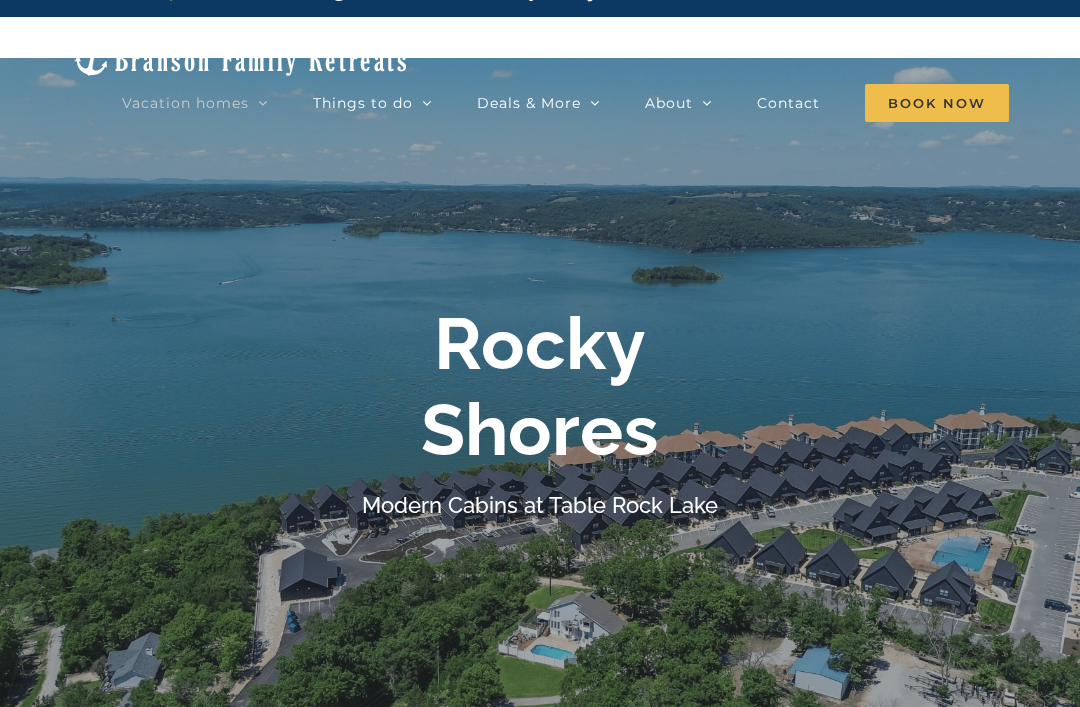 click on "Rocky
Shores" at bounding box center [540, 387] 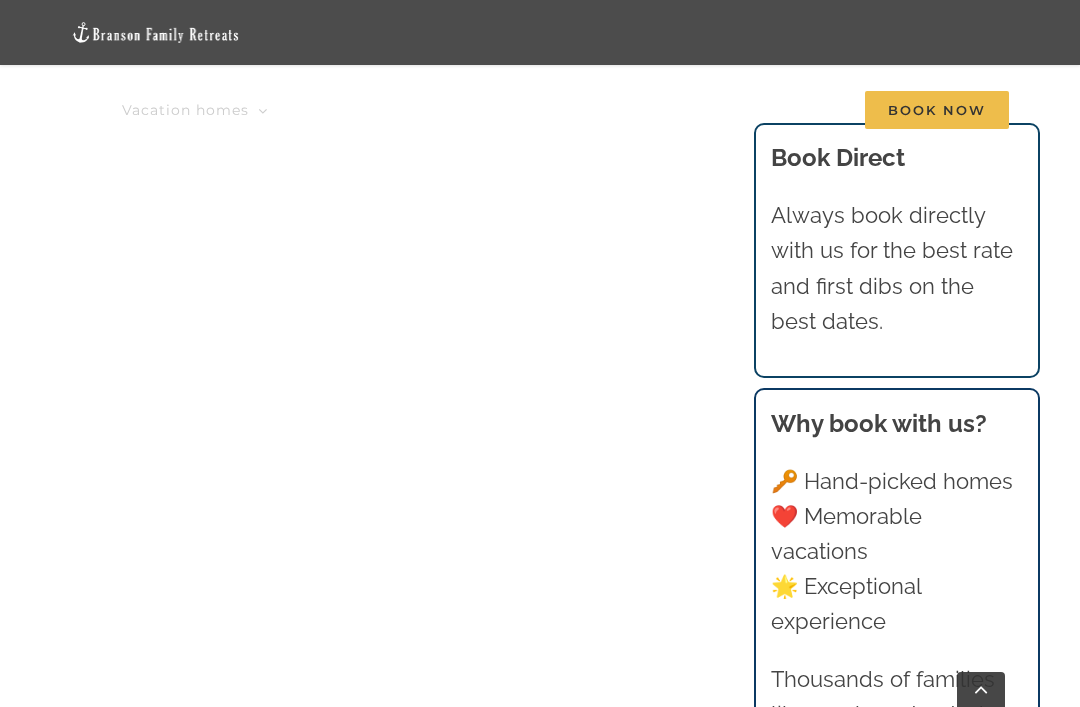 scroll, scrollTop: 2156, scrollLeft: 0, axis: vertical 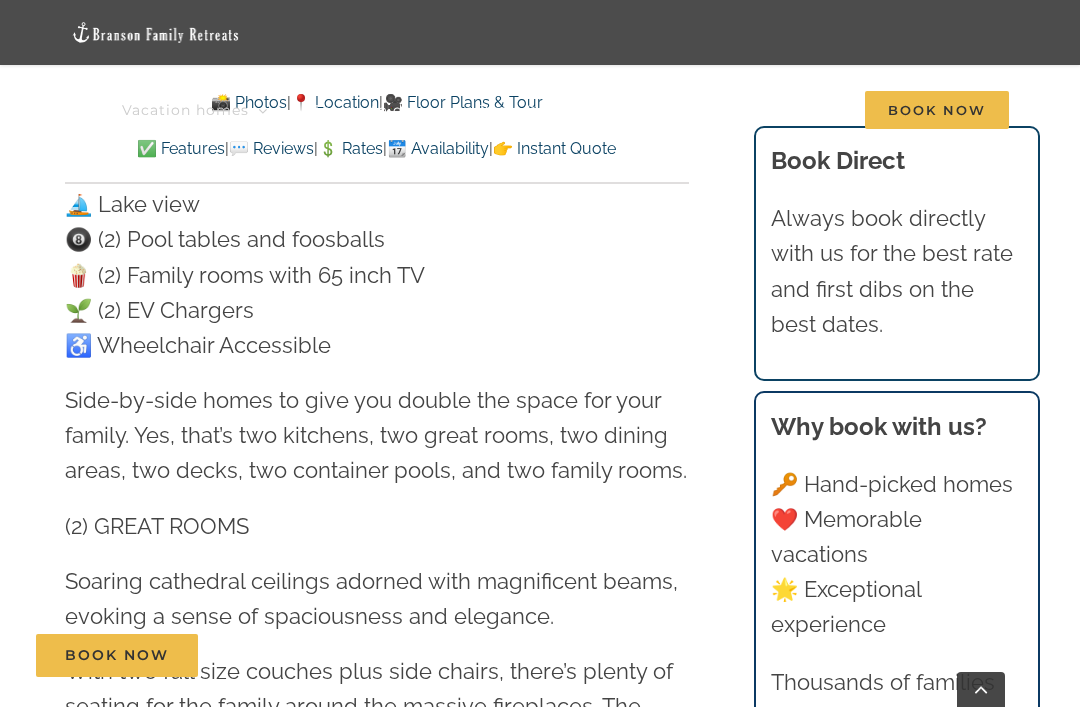 click on "📆 Availability" at bounding box center (438, 148) 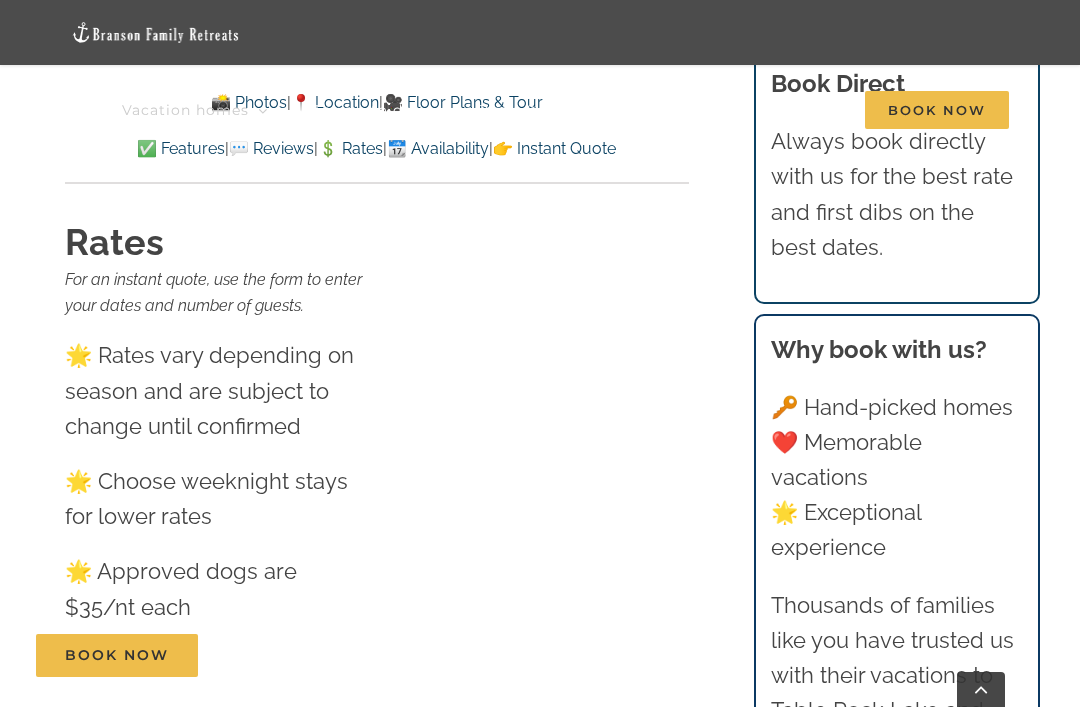 scroll, scrollTop: 19018, scrollLeft: 0, axis: vertical 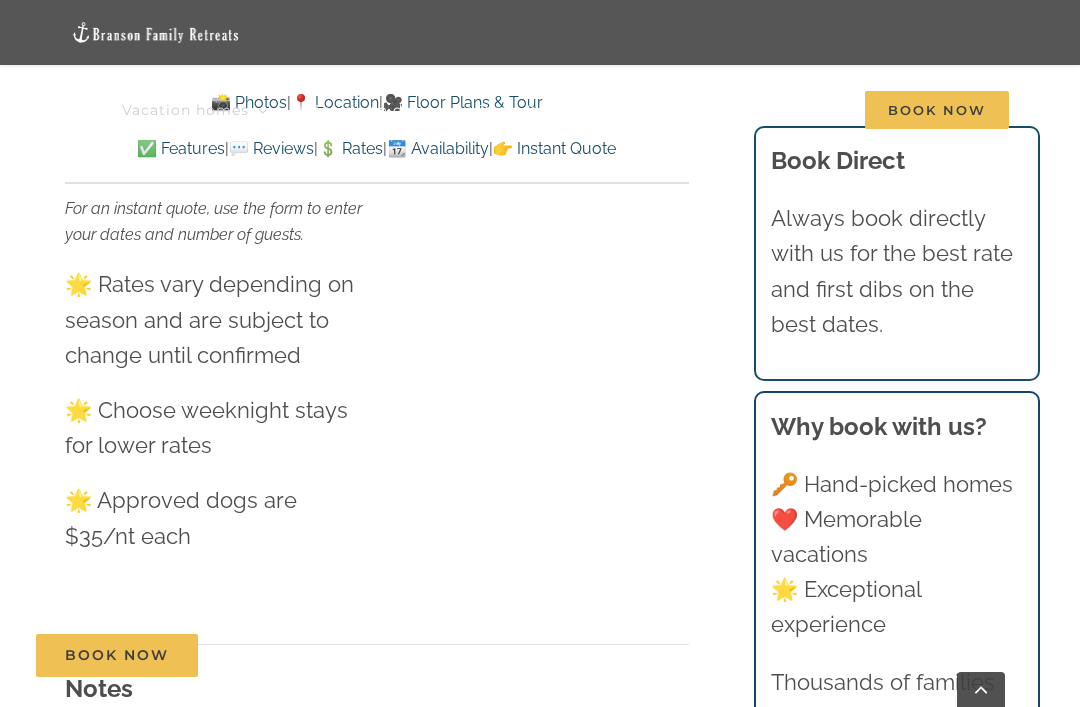 click at bounding box center [540, 353] 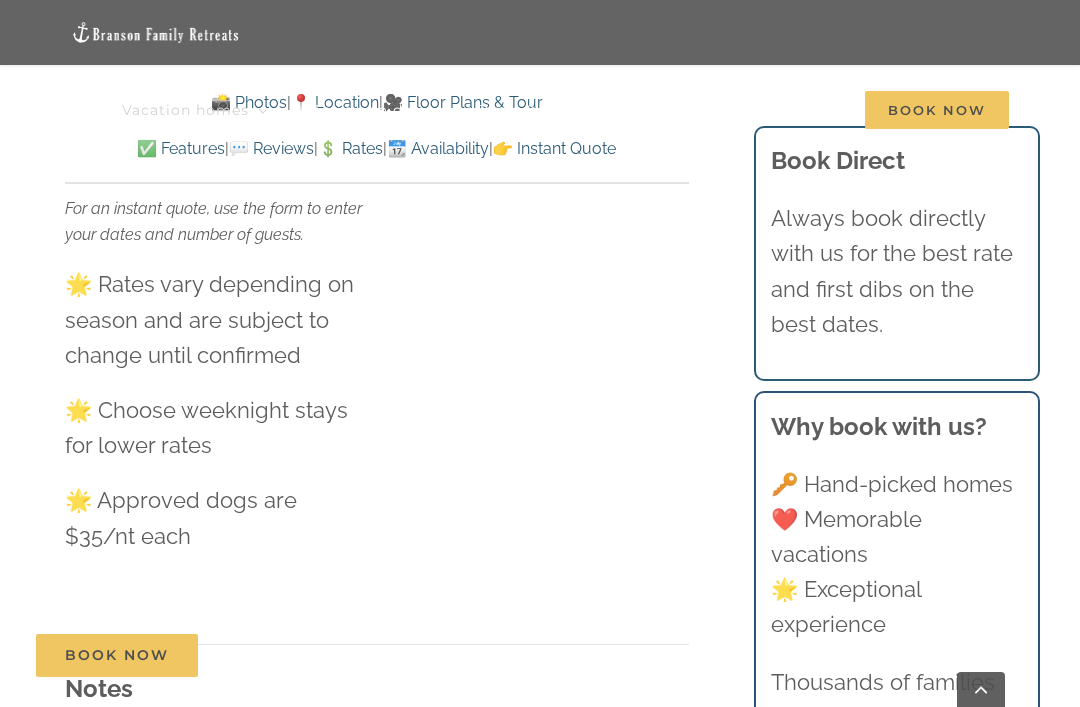 click on "Vacation homes   2 to 3 Bedrooms   Mini Camp | 2 Bedrooms Mini Pearl | 2 Bedrooms Mini Shores | 2 Bedrooms Mini Wildflower | 2 Bedrooms Mini Blue | 3 Bedrooms Mini Claymore | 3 Bedrooms Mini Copper | 3 Bedrooms Mini Pointe | 3 Bedrooms Mini Thistle | 3 Bedrooms Mini Waves | 3 Bedrooms 4 to 5 Bedrooms   Dreamweaver Cabin | 4 Bedrooms Mini Legends | 4 Bedrooms Mini Skye | 4 bedrooms Pineapple Bungalow | 4 Bedrooms Blue Pearl | 5 Bedrooms Camp Stillwater | 5 Bedrooms Claymore Cottage | 5 Bedrooms Pineapple Shores | 5 Bedrooms Whispering Waves | 5 Bedrooms Wildflower Lodge | 5 Bedrooms 6+ Bedrooms   Copper Pointe | 6 Bedrooms Highland Retreat | 6 Bedrooms Out of the Blue | 6 Bedrooms Pineapple Pointe | 6 Bedrooms Thistle Cottage | 6 Bedrooms Legends Pointe | 7 Bedrooms Skye Retreat | 10 Bedrooms Double Pineapple | 11 Bedrooms The Cottages | 11 Bedrooms Resort Neighborhoods   Branson Cove Briarwood Chateau Cove Rocky Shores" at bounding box center (540, 71) 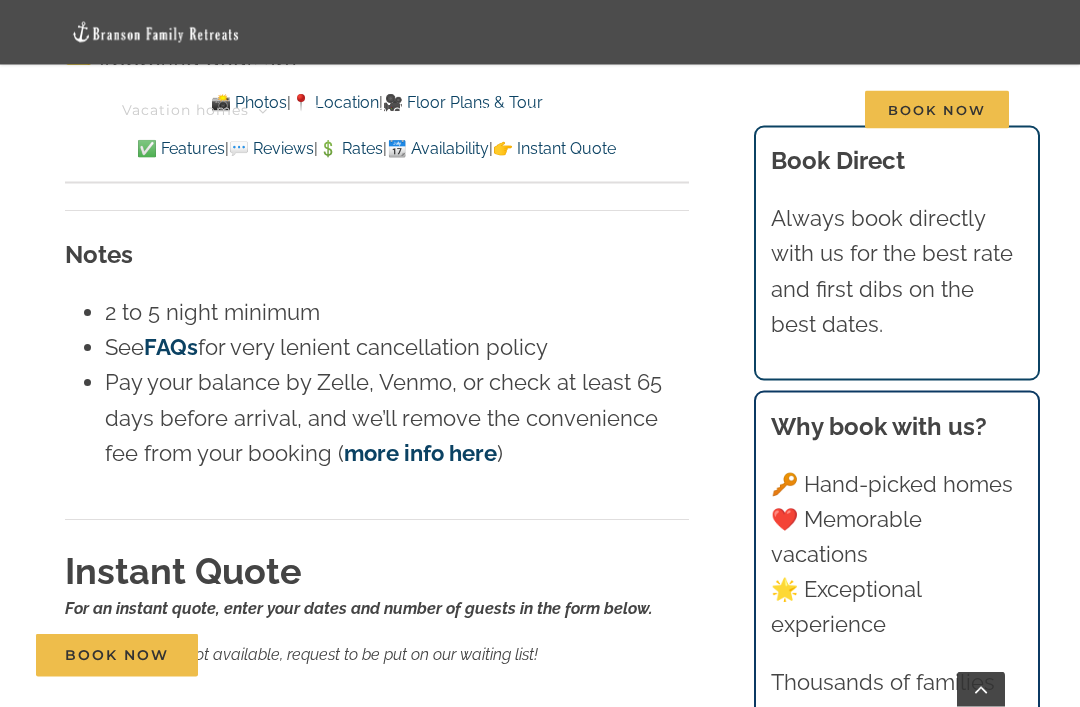 scroll, scrollTop: 19489, scrollLeft: 0, axis: vertical 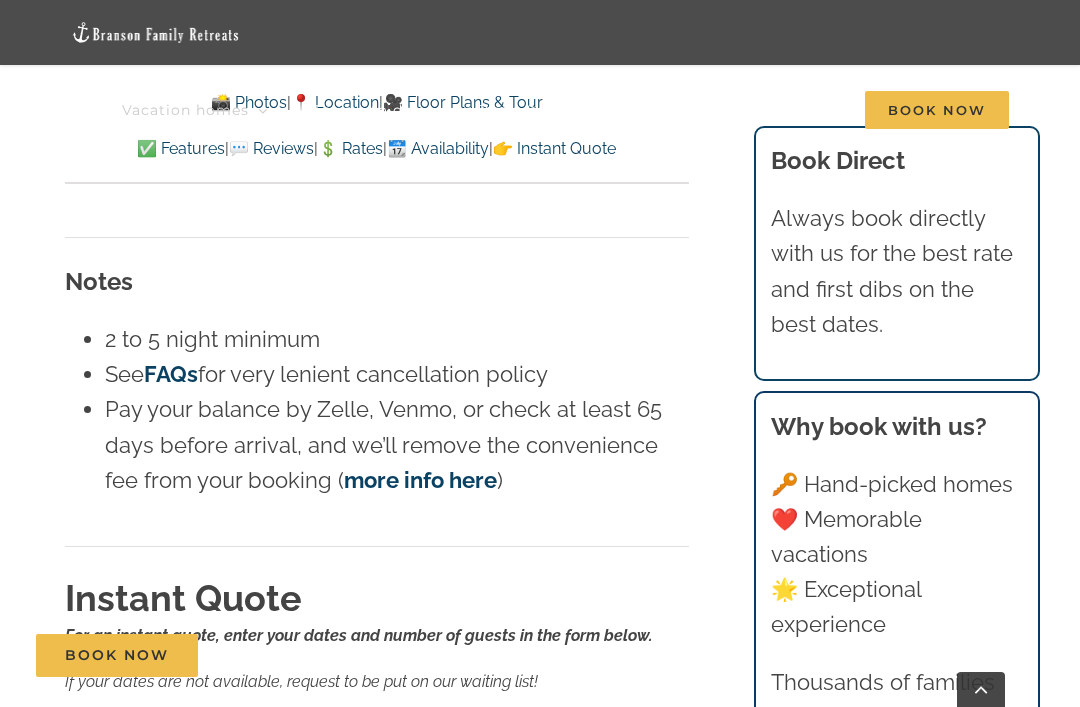 click on "💲 Rates" at bounding box center (350, 148) 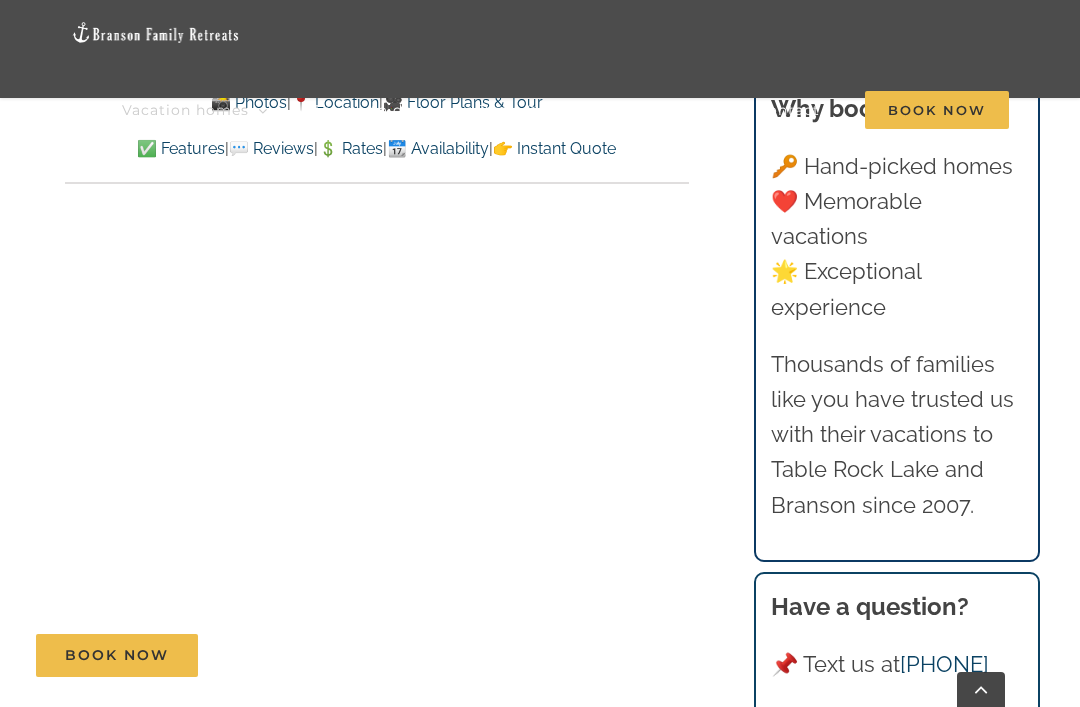 scroll, scrollTop: 20061, scrollLeft: 0, axis: vertical 